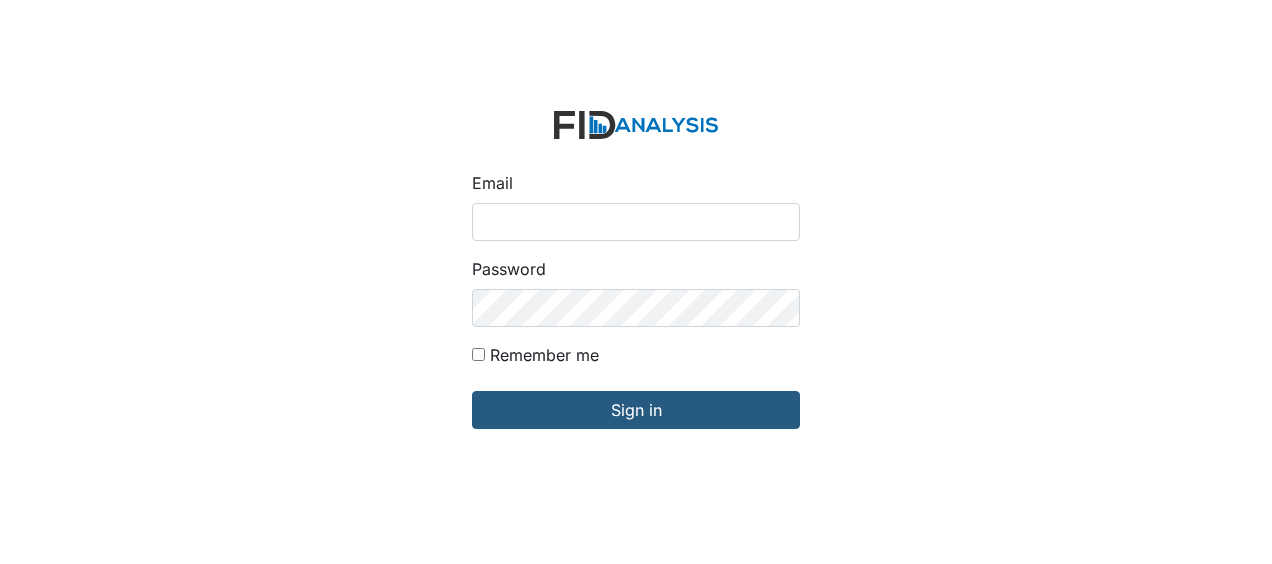 scroll, scrollTop: 0, scrollLeft: 0, axis: both 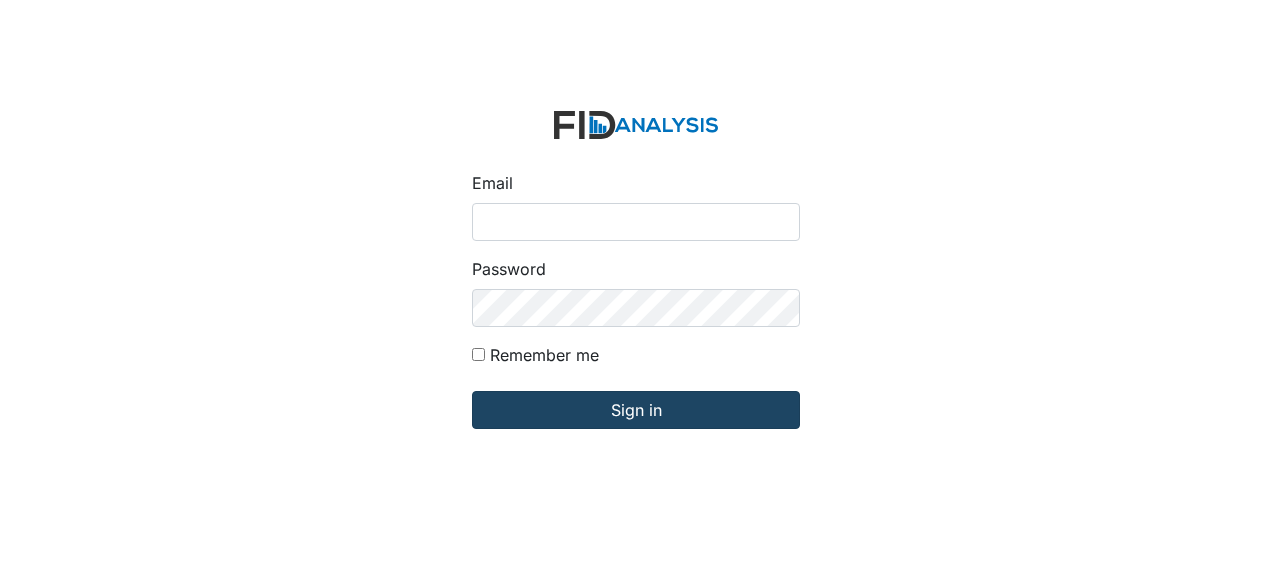 type on "Jbryant@lifeincorporated.com" 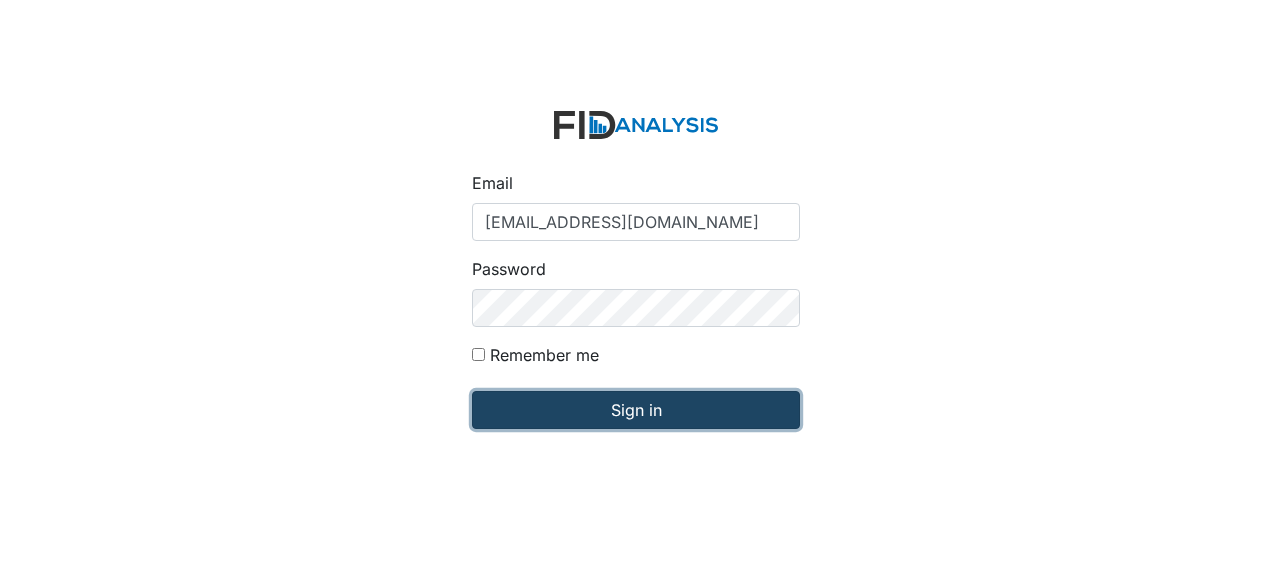 click on "Sign in" at bounding box center [636, 410] 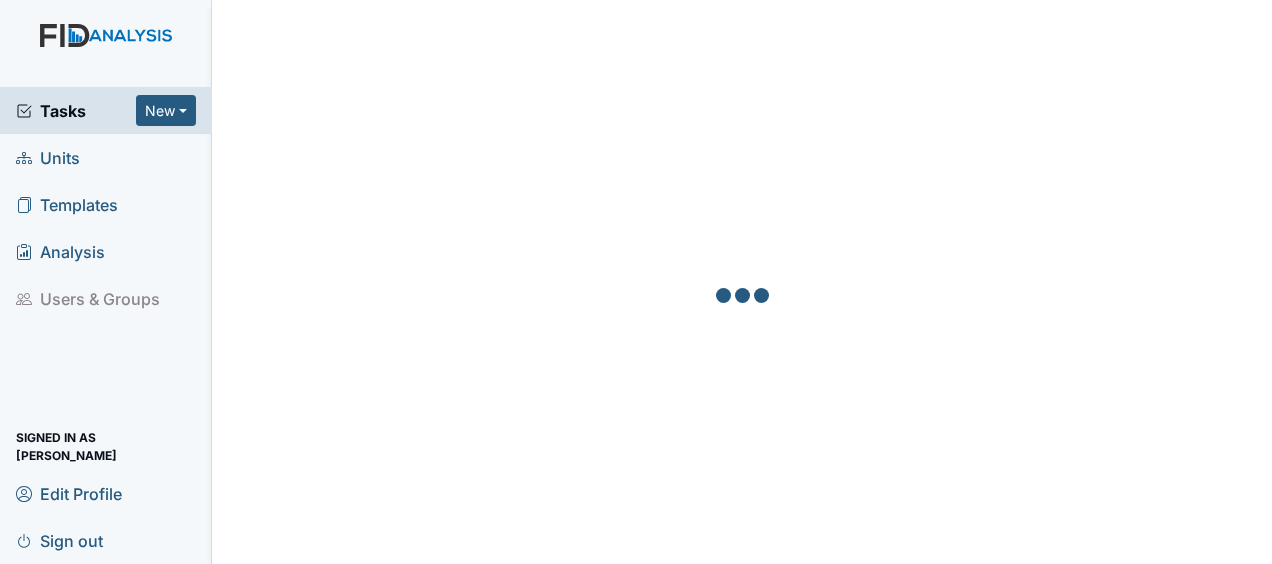 scroll, scrollTop: 0, scrollLeft: 0, axis: both 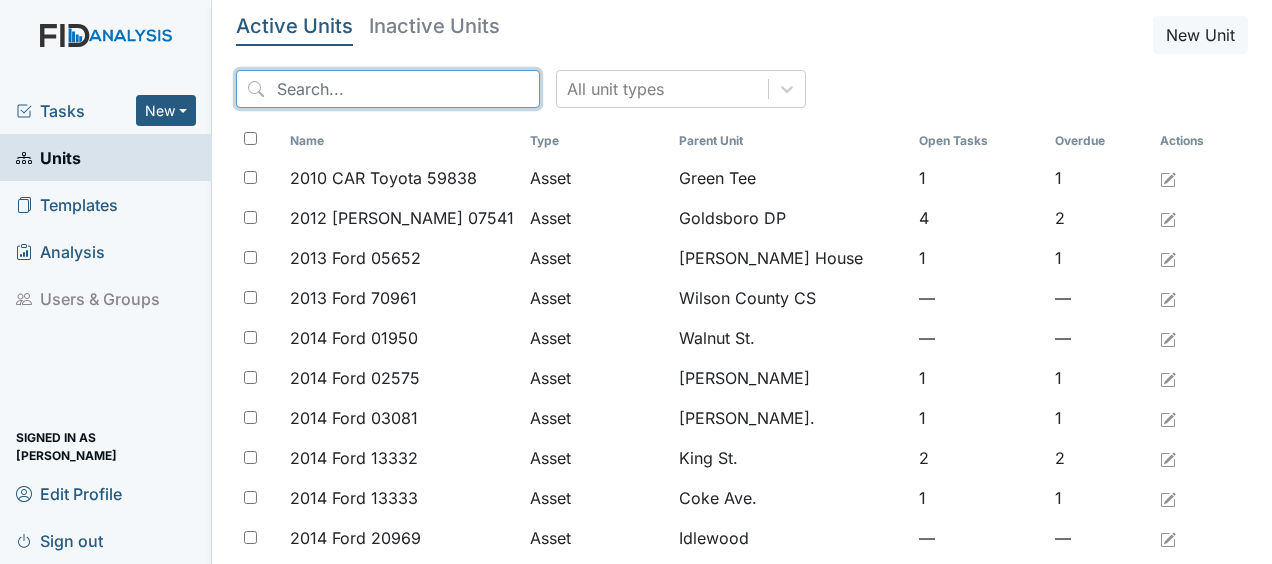click at bounding box center (388, 89) 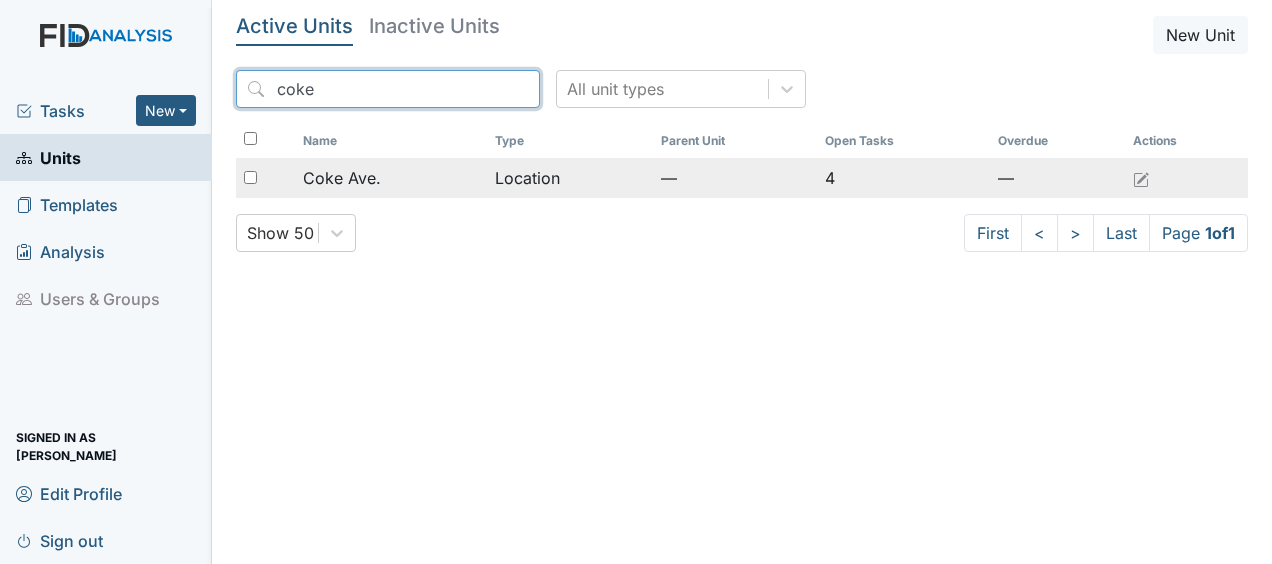 type on "coke" 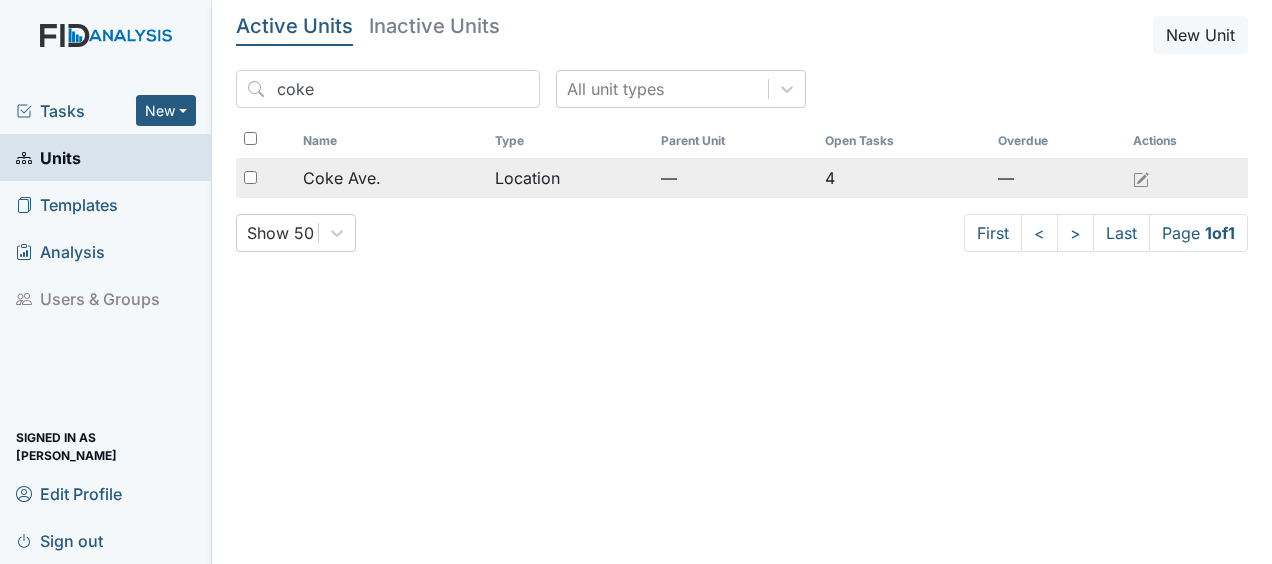 click on "Coke Ave." at bounding box center [342, 178] 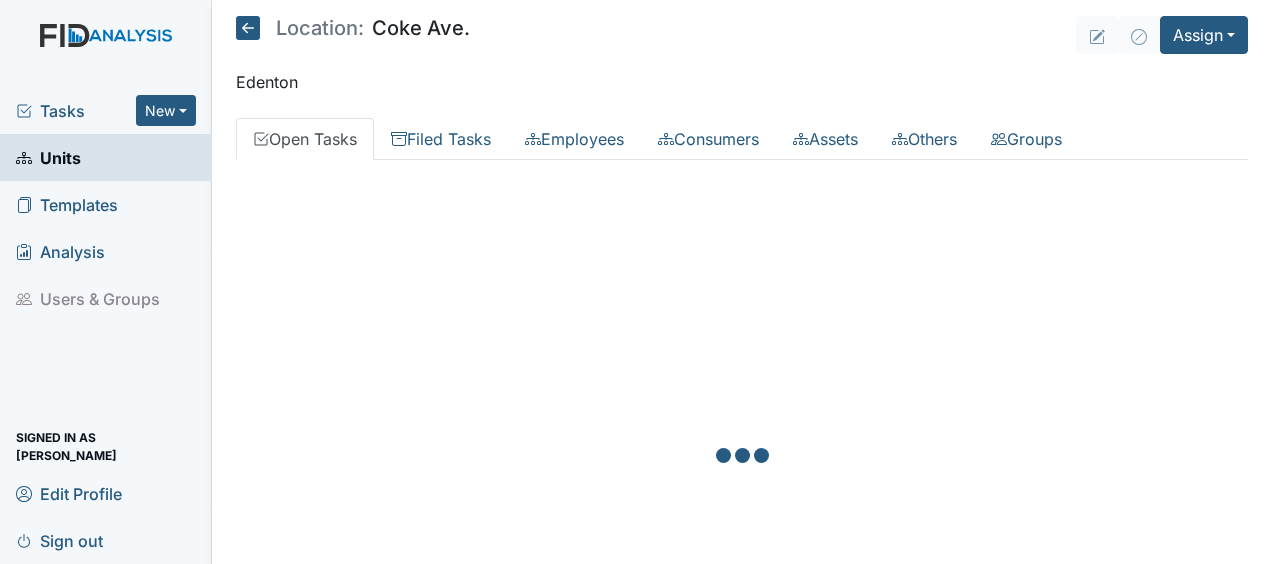 scroll, scrollTop: 0, scrollLeft: 0, axis: both 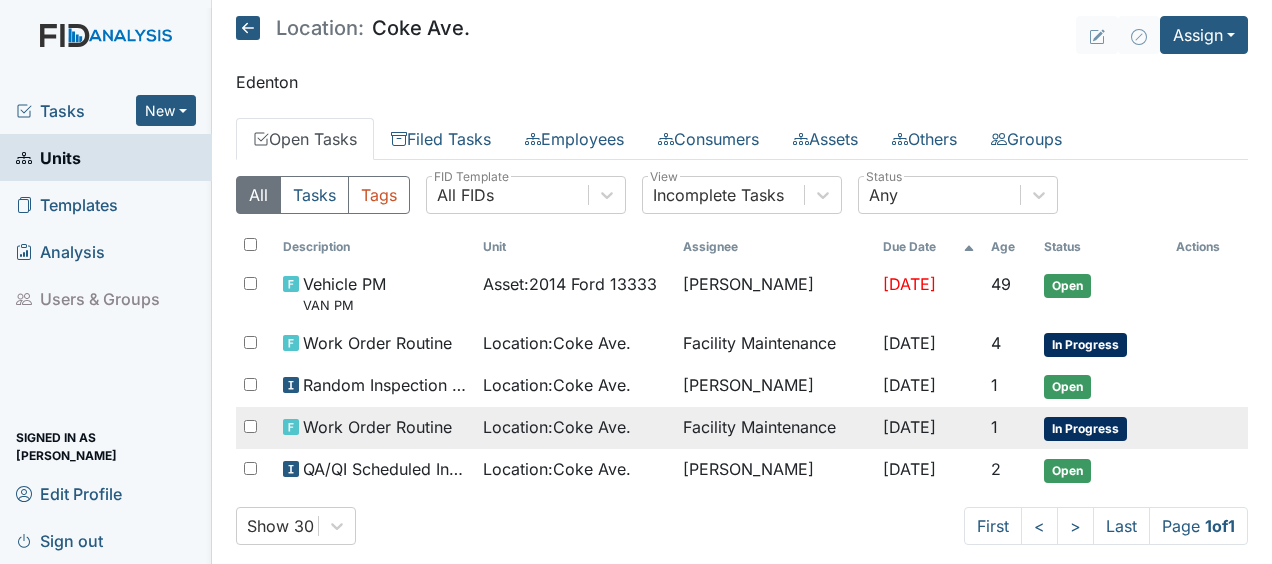 click on "Location :  [GEOGRAPHIC_DATA]." at bounding box center [557, 427] 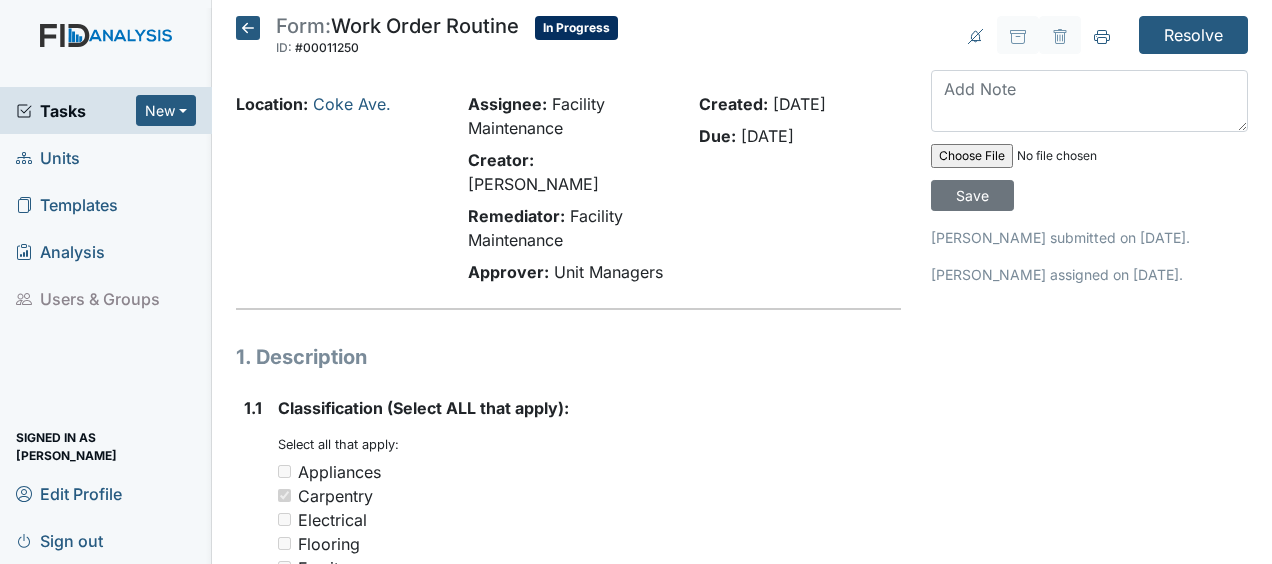 scroll, scrollTop: 0, scrollLeft: 0, axis: both 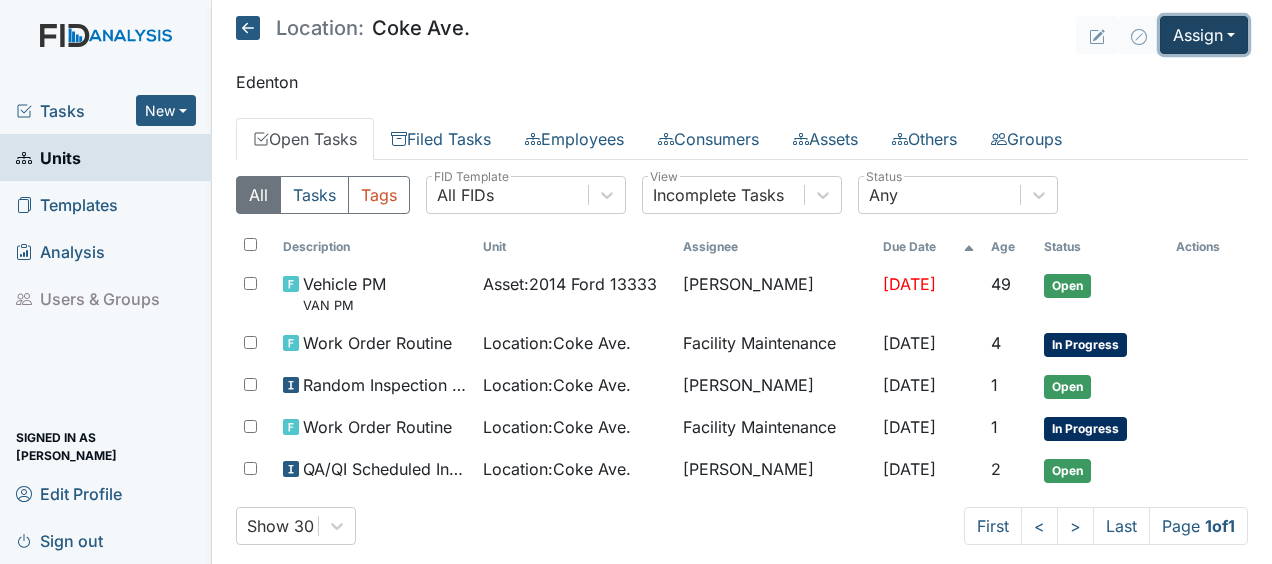 click on "Assign" at bounding box center (1204, 35) 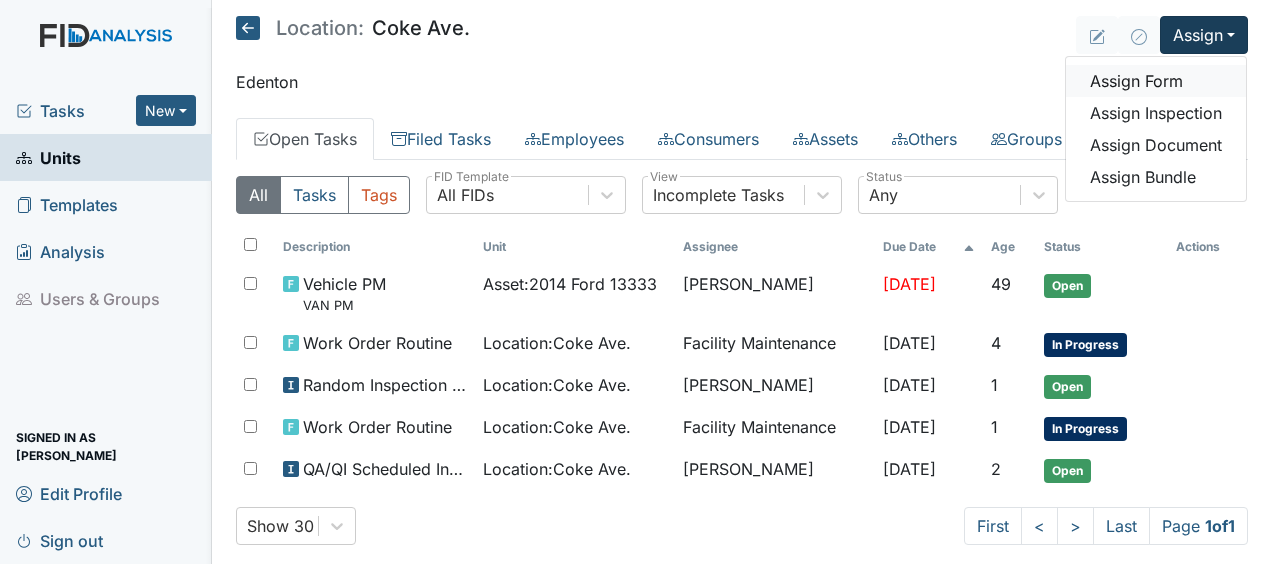 click on "Assign Form" at bounding box center [1156, 81] 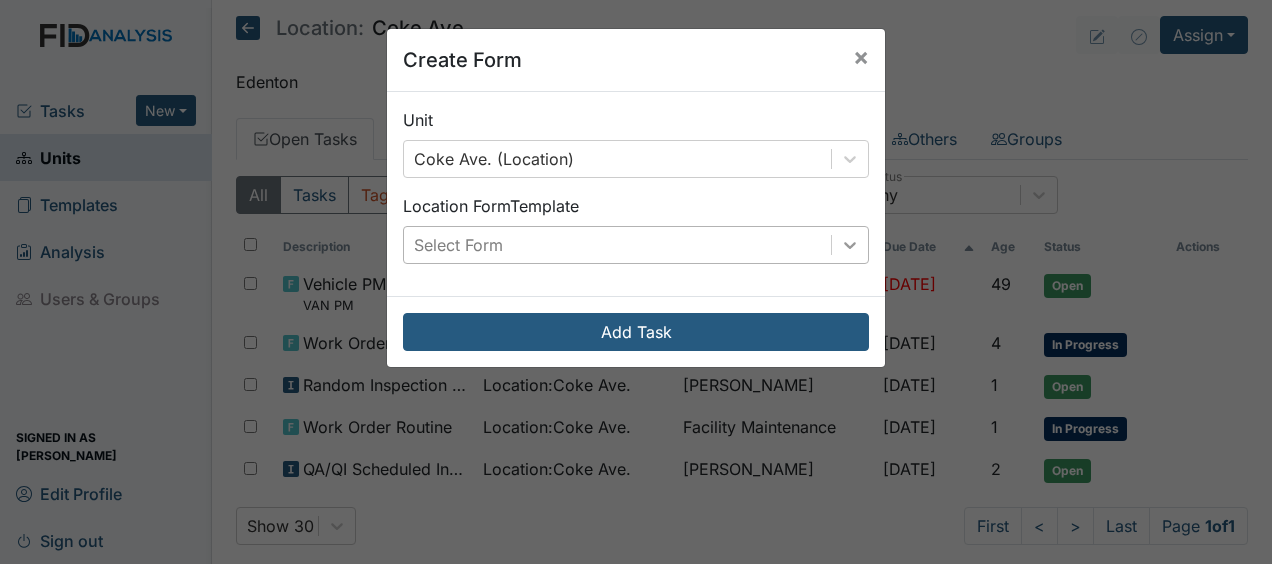 click 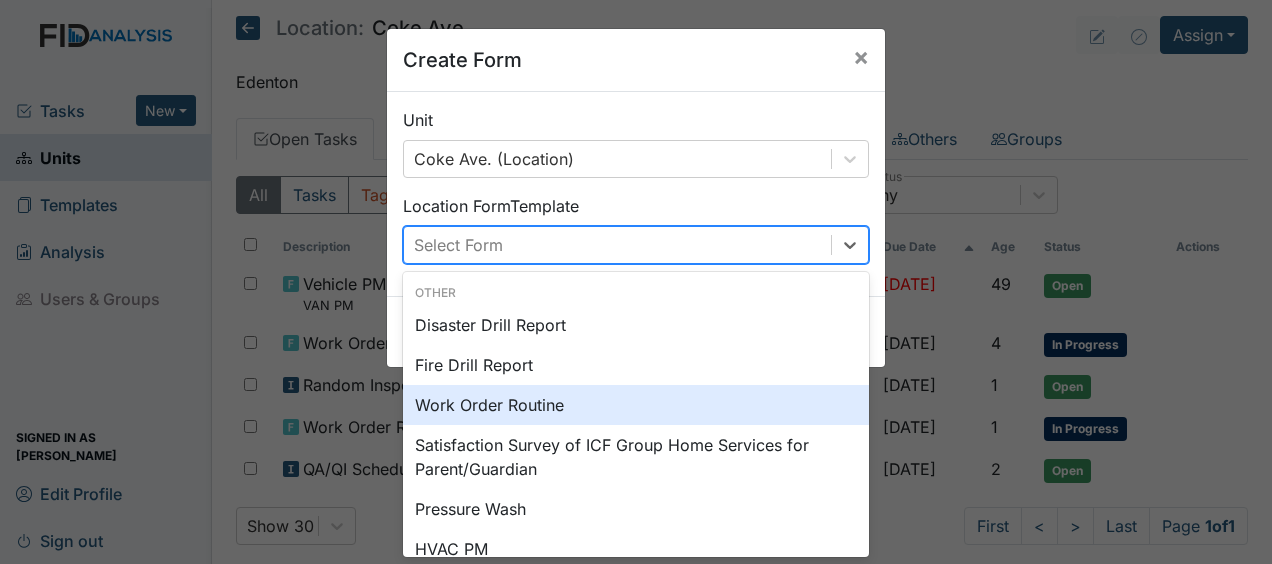 click on "Work Order Routine" at bounding box center (636, 405) 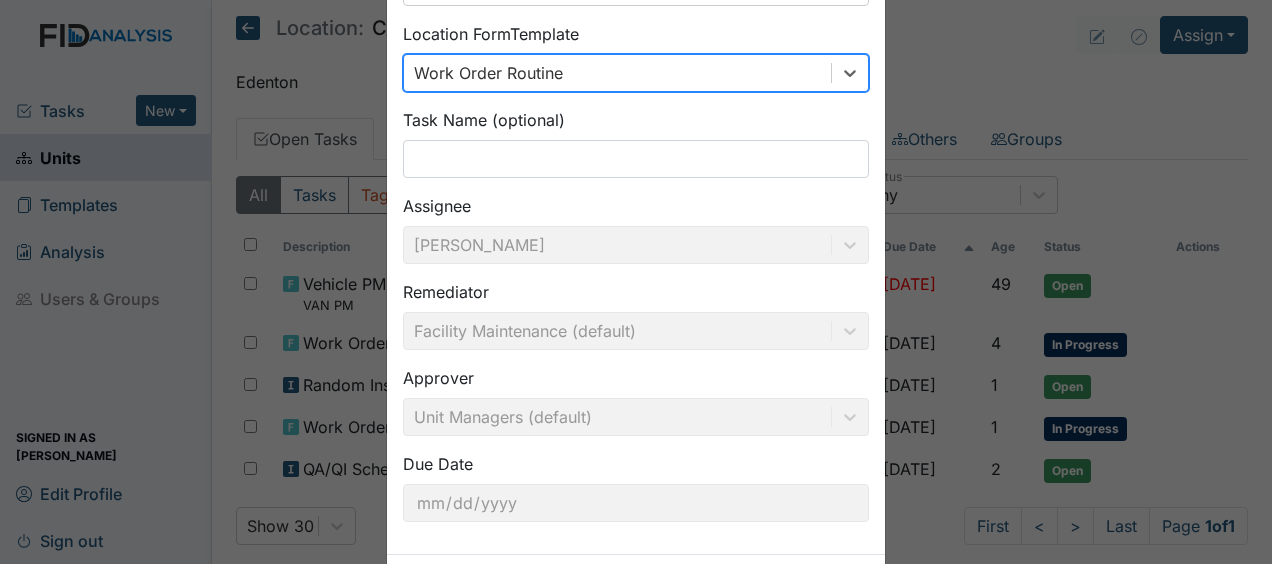 scroll, scrollTop: 171, scrollLeft: 0, axis: vertical 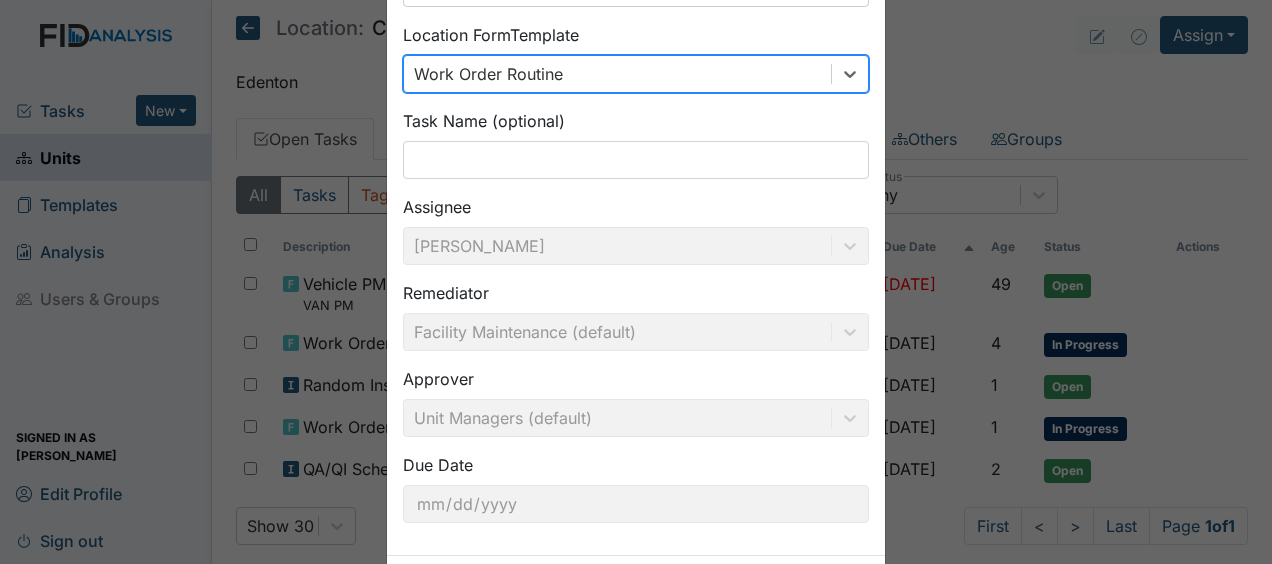 click on "Task Name (optional)" at bounding box center [484, 121] 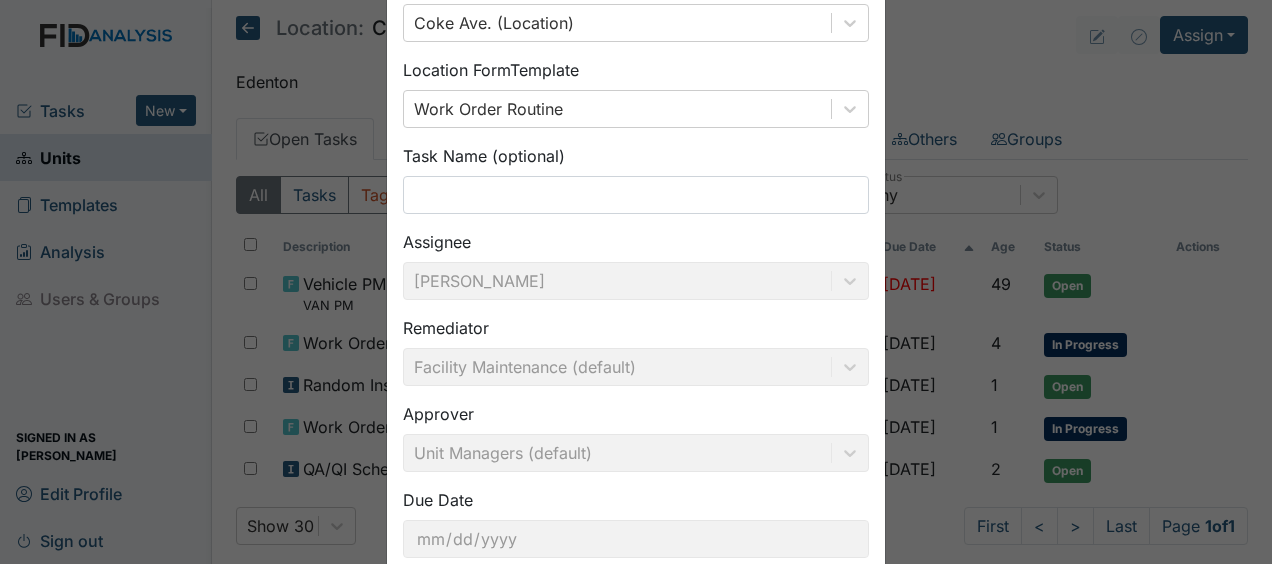 scroll, scrollTop: 135, scrollLeft: 0, axis: vertical 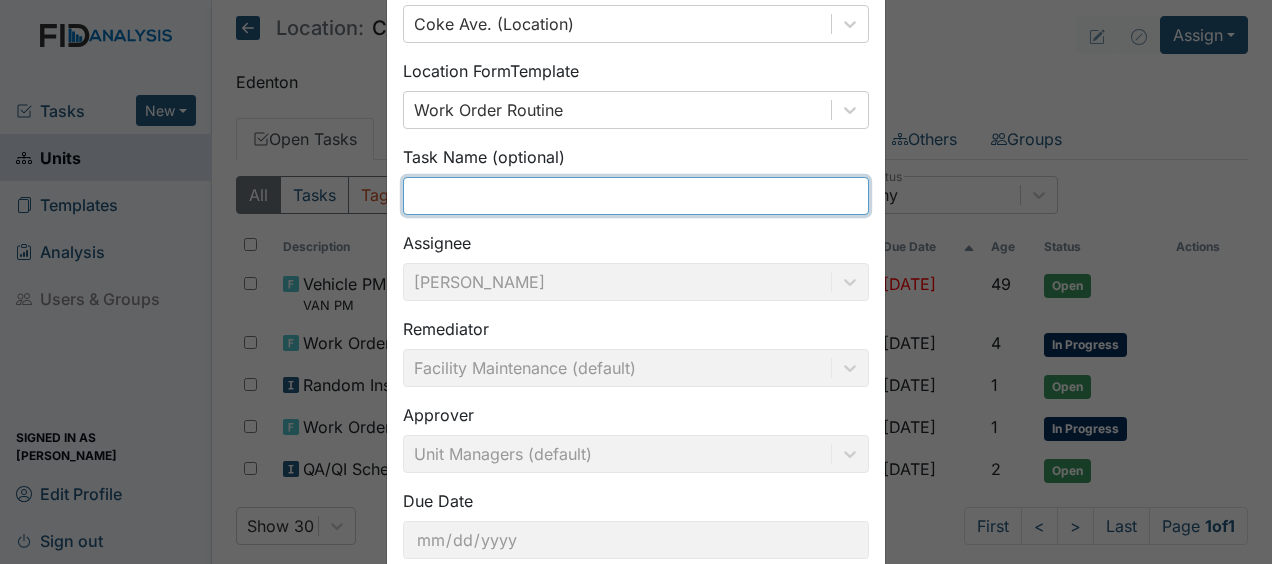 click at bounding box center (636, 196) 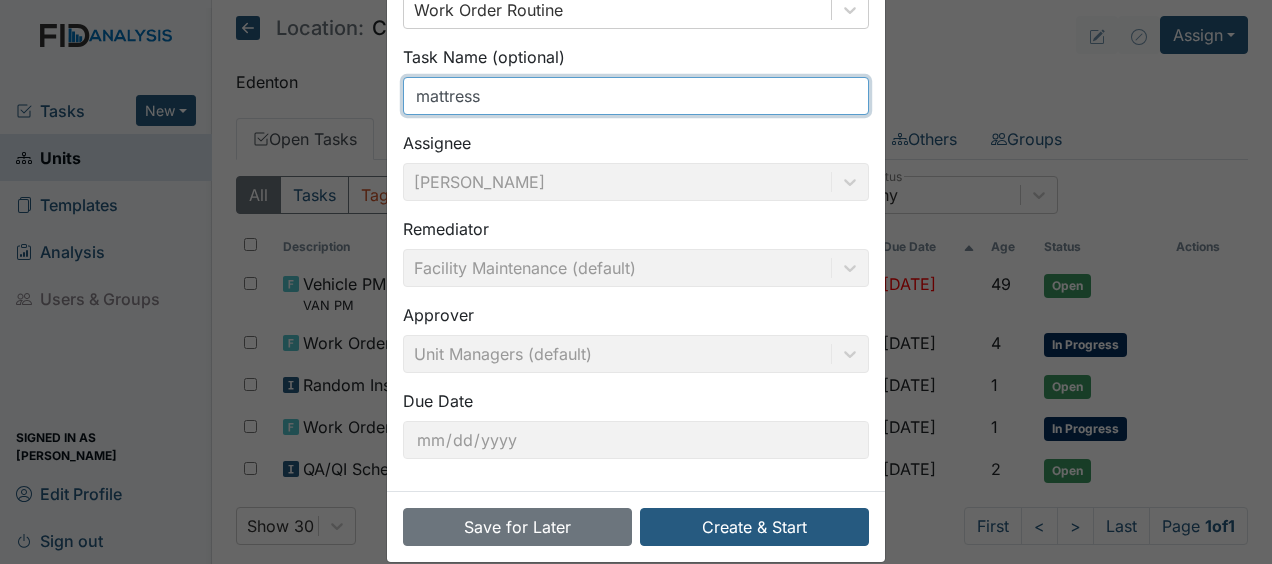 scroll, scrollTop: 260, scrollLeft: 0, axis: vertical 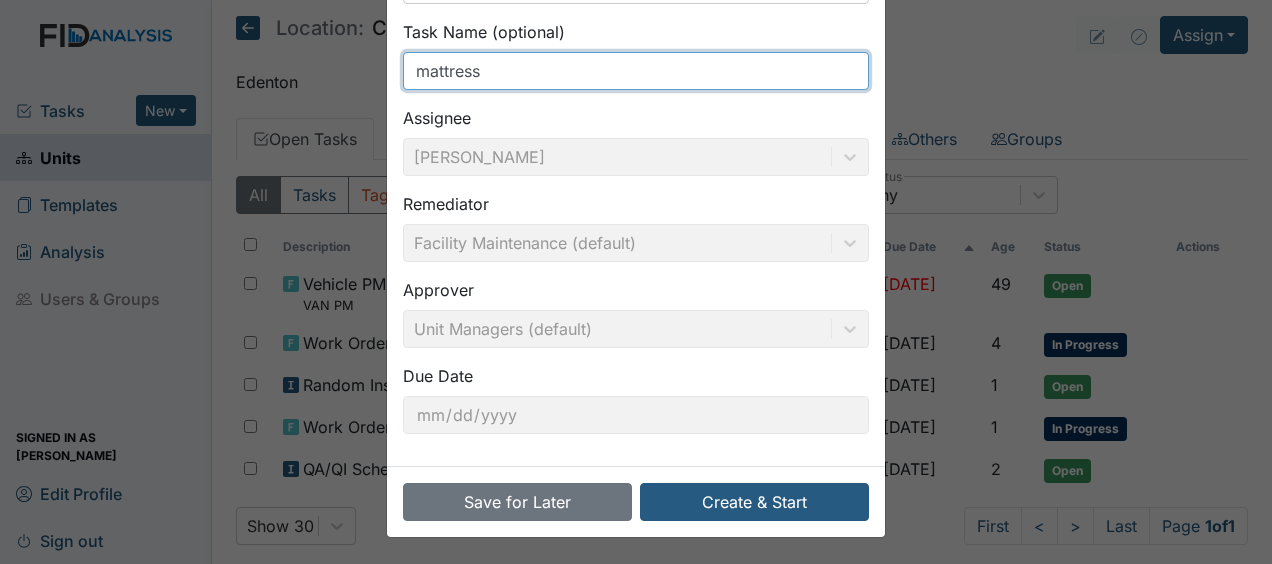 click on "mattress" at bounding box center (636, 71) 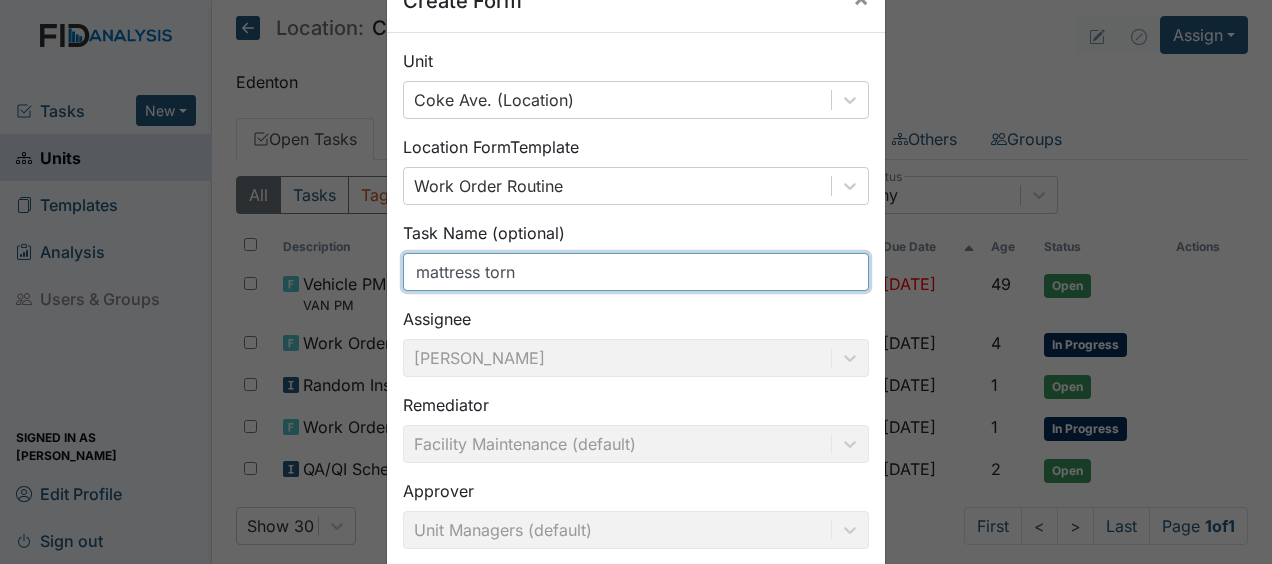 scroll, scrollTop: 260, scrollLeft: 0, axis: vertical 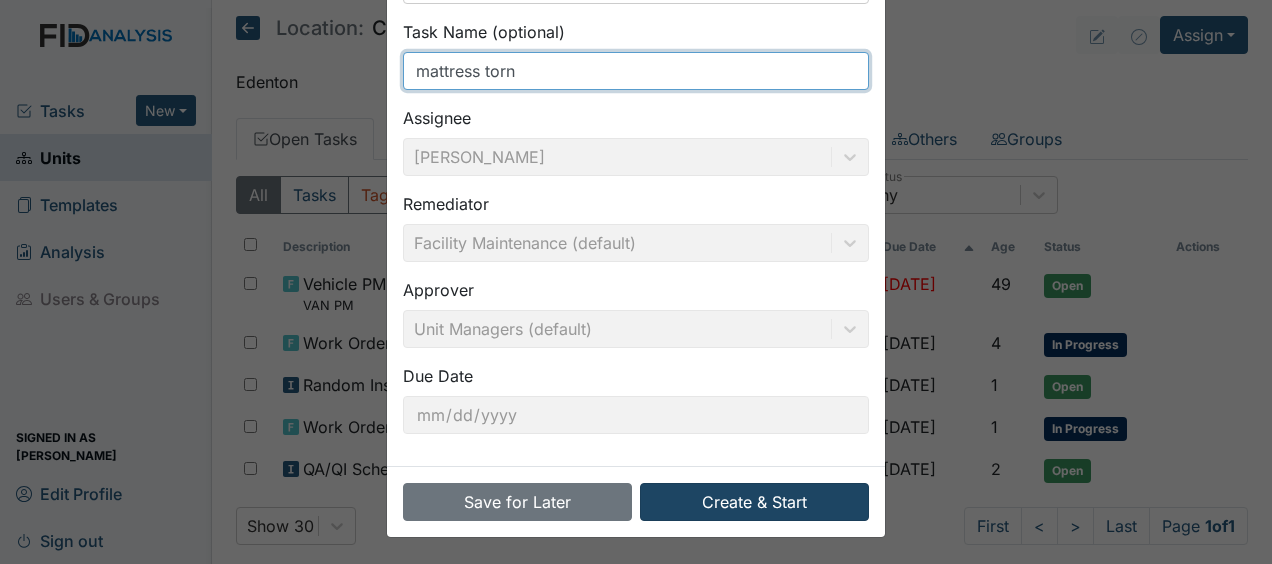 type on "mattress torn" 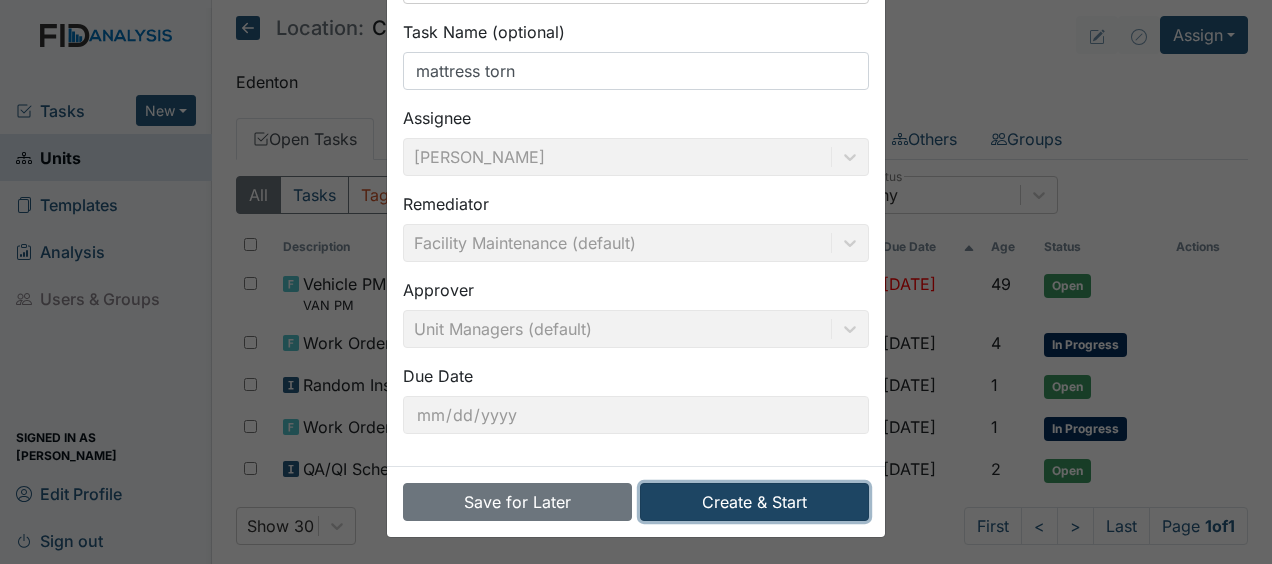 click on "Create & Start" at bounding box center (754, 502) 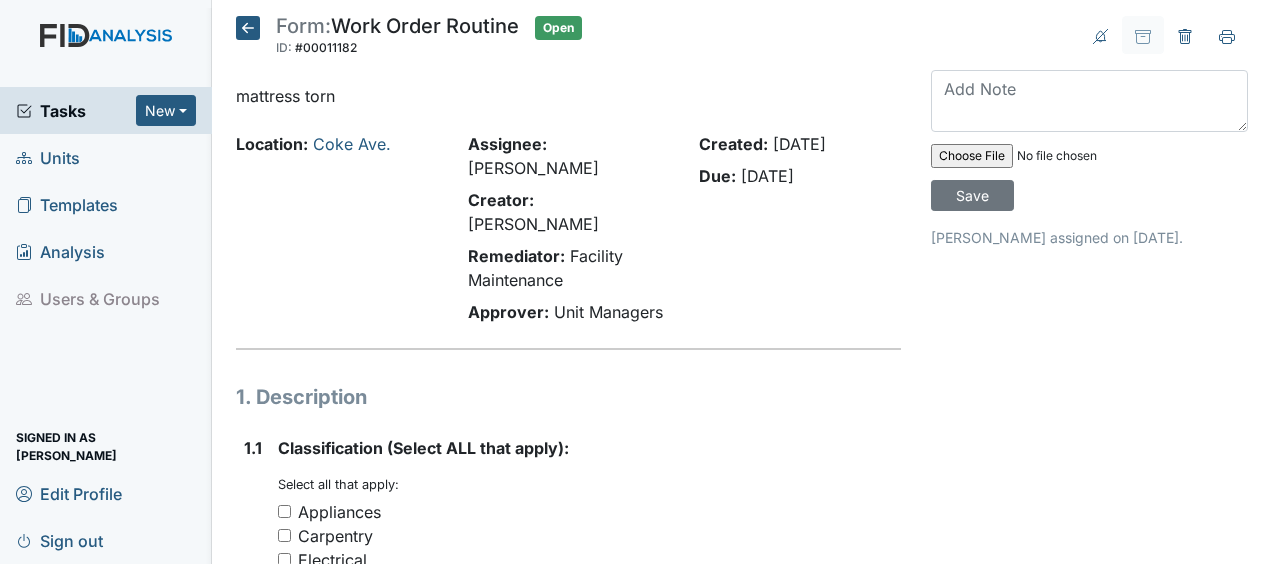 scroll, scrollTop: 0, scrollLeft: 0, axis: both 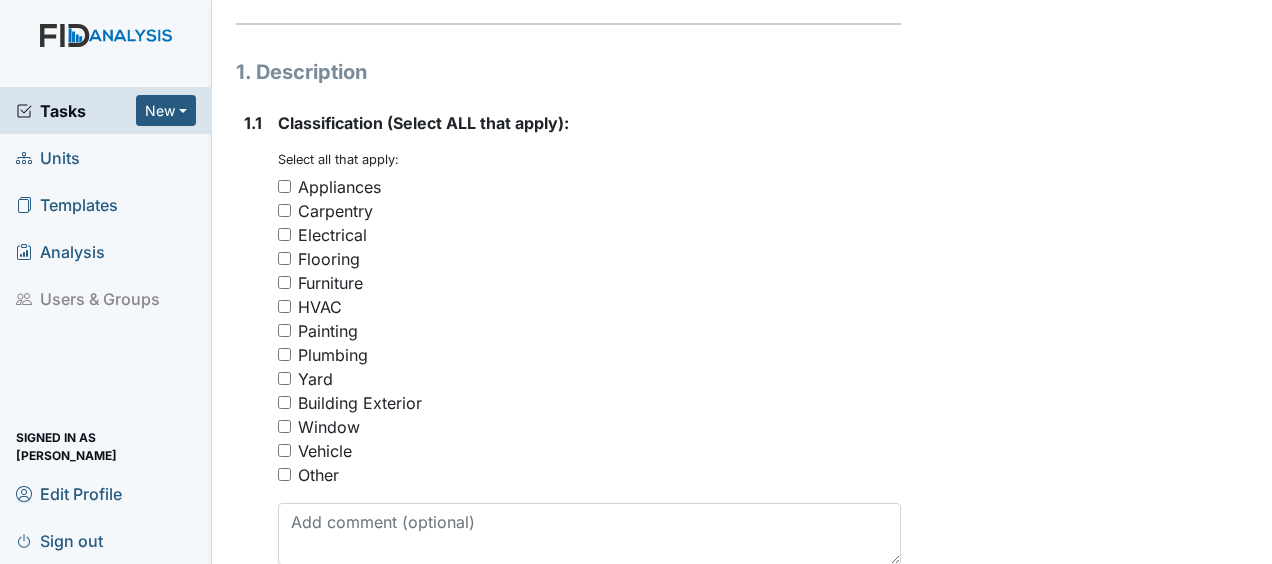 click on "Furniture" at bounding box center [284, 282] 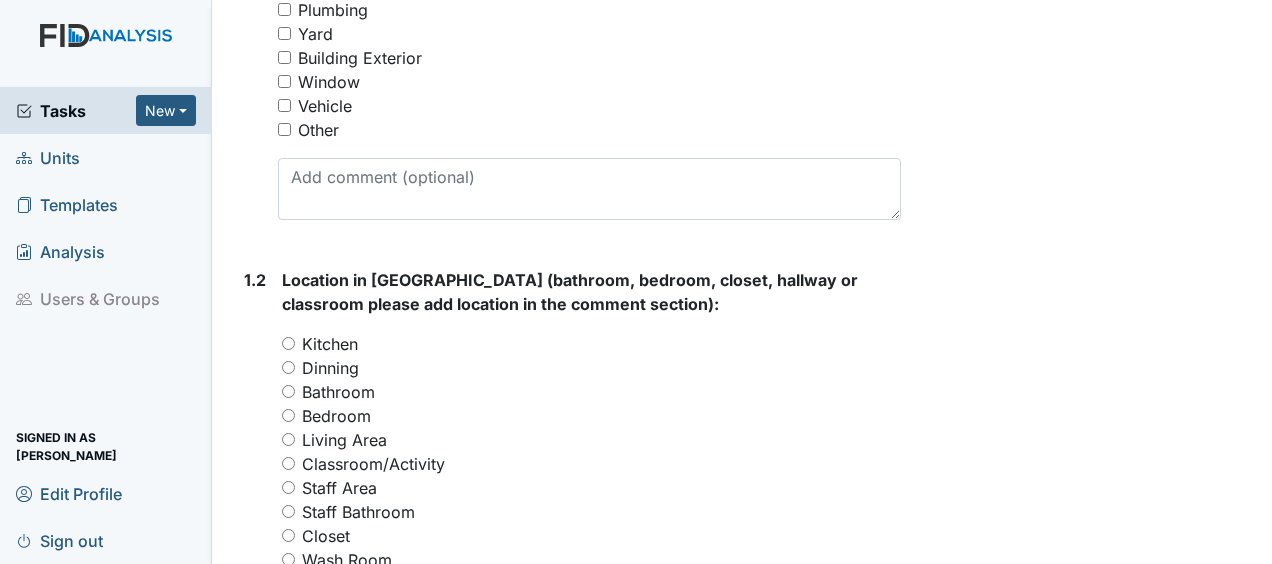 scroll, scrollTop: 675, scrollLeft: 0, axis: vertical 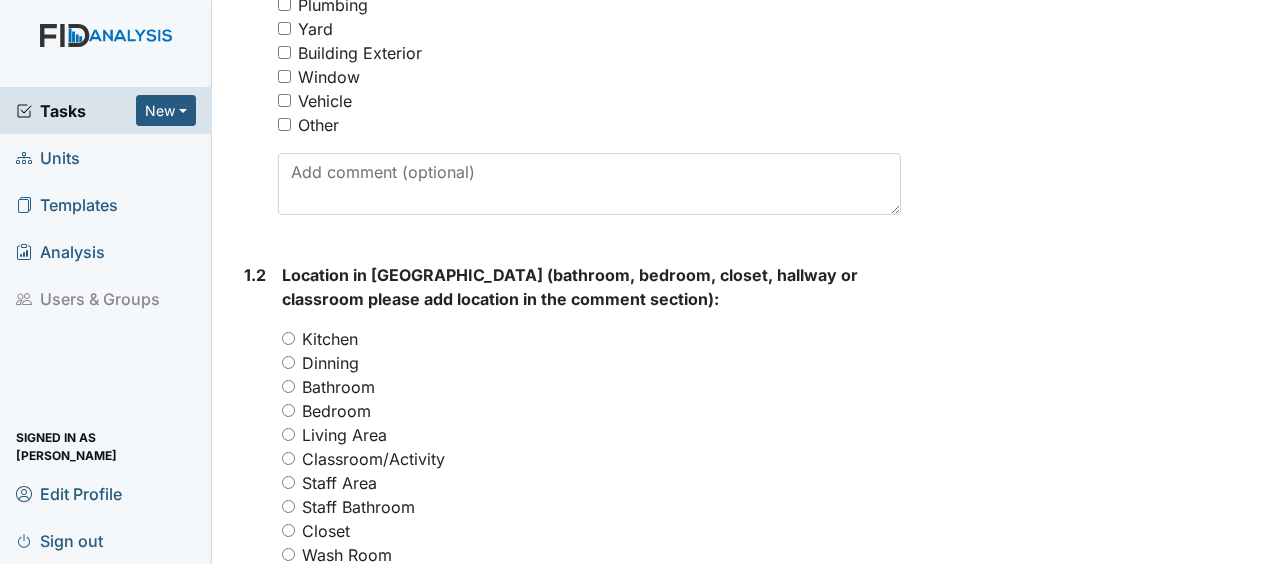 click on "Bedroom" at bounding box center [288, 410] 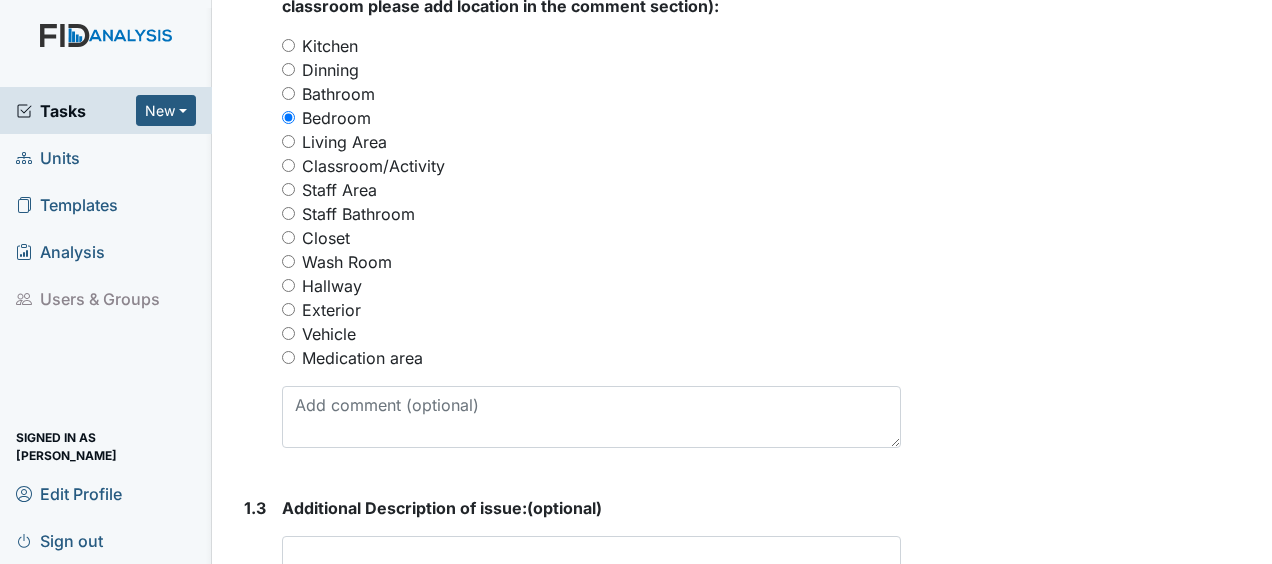 scroll, scrollTop: 969, scrollLeft: 0, axis: vertical 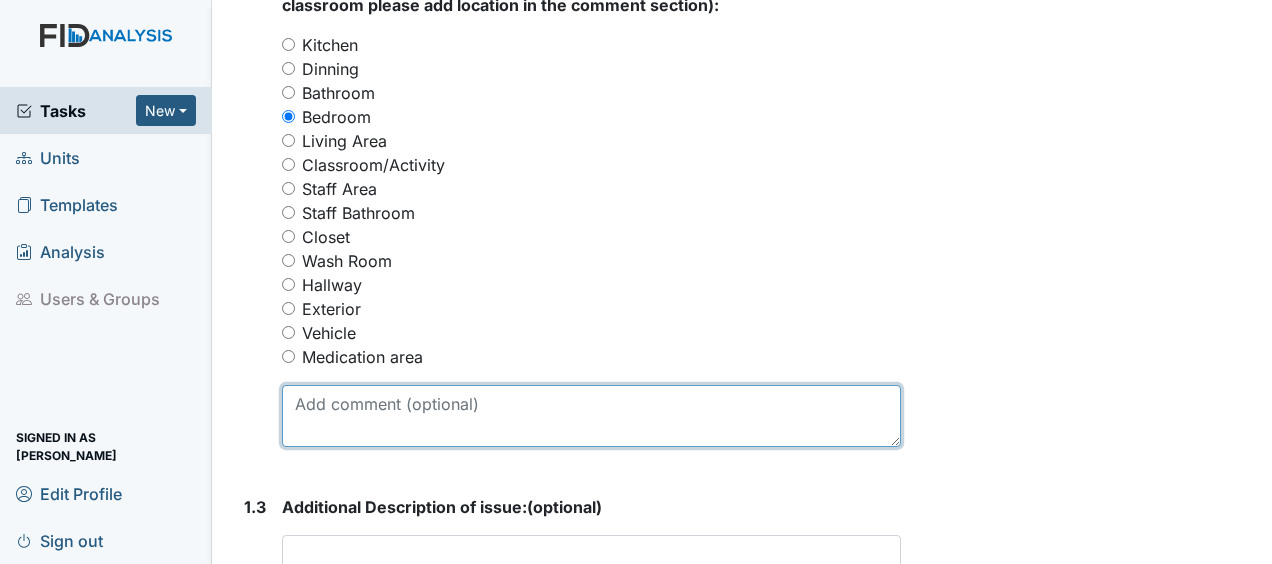 click at bounding box center (591, 416) 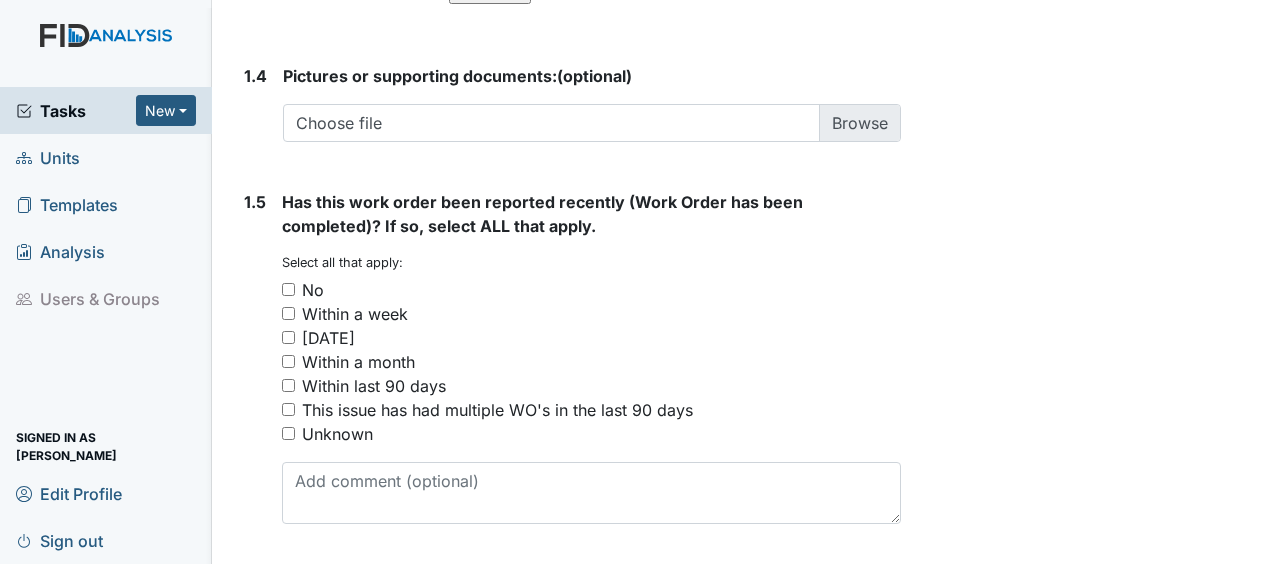 scroll, scrollTop: 1624, scrollLeft: 0, axis: vertical 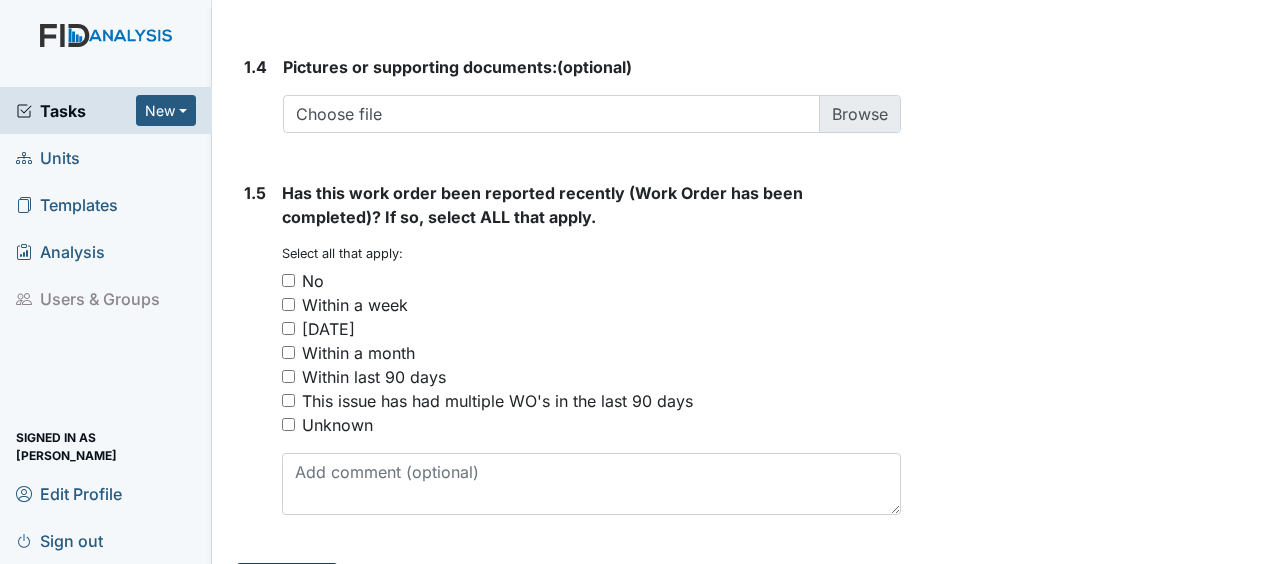 type on "torn mattress in bedroom #6" 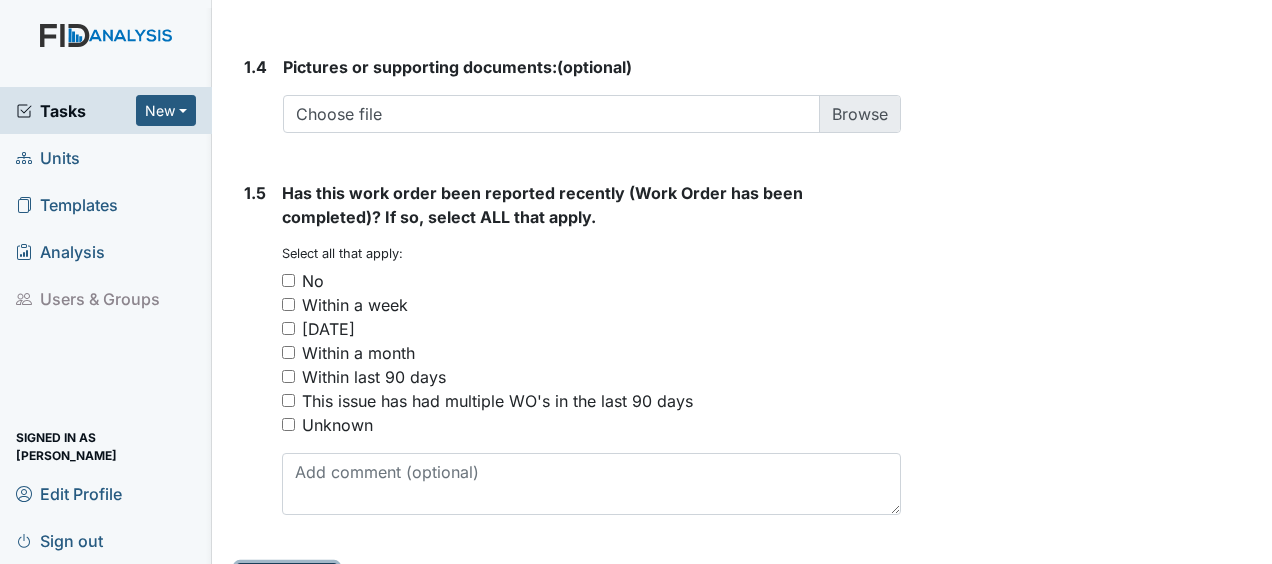 click on "Submit" at bounding box center (287, 582) 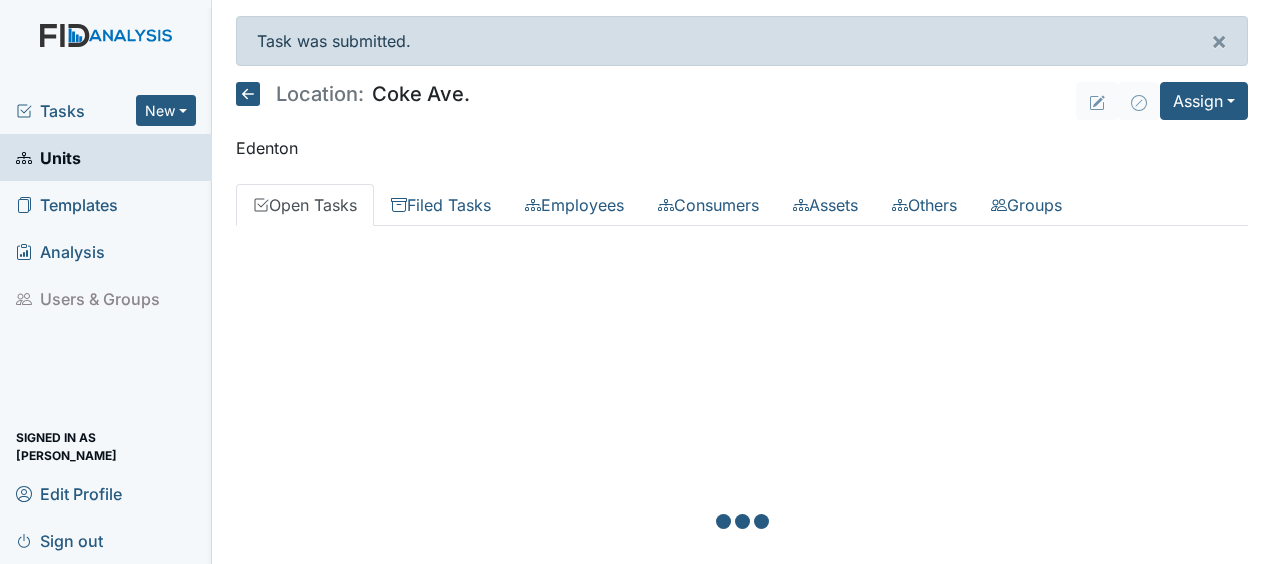 scroll, scrollTop: 0, scrollLeft: 0, axis: both 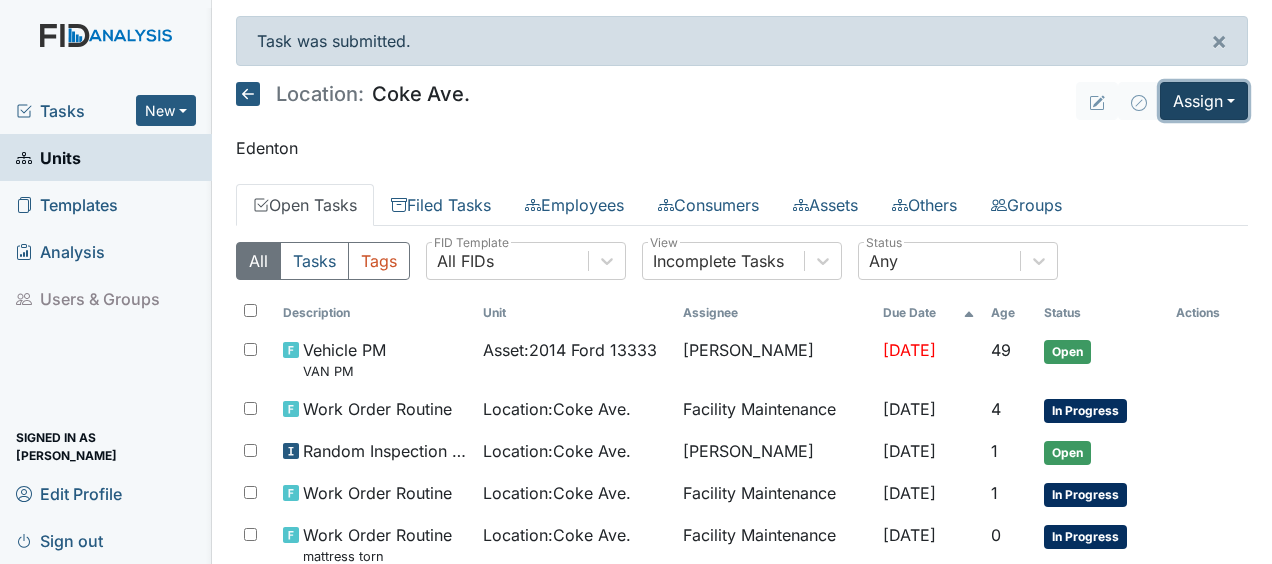click on "Assign" at bounding box center [1204, 101] 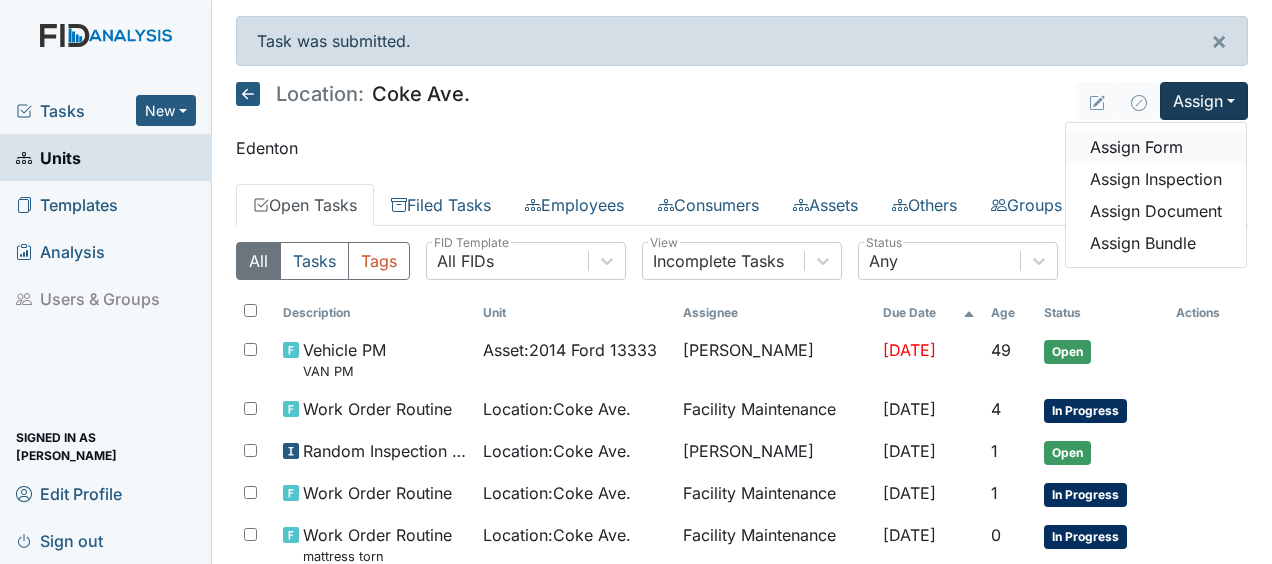 click on "Assign Form" at bounding box center [1156, 147] 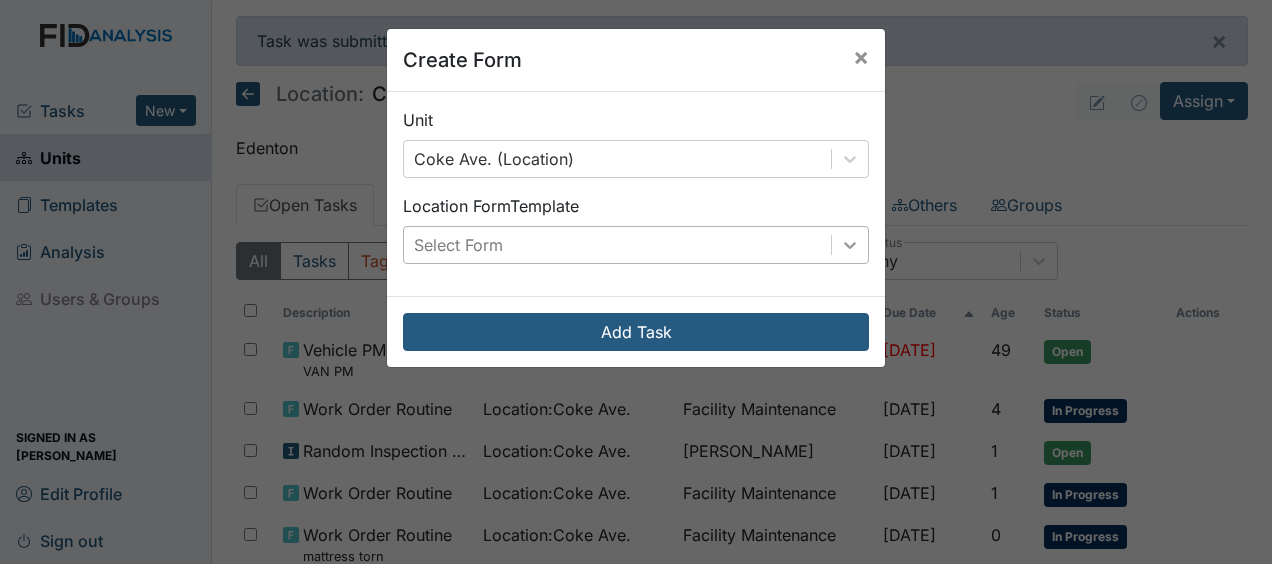 scroll, scrollTop: 0, scrollLeft: 0, axis: both 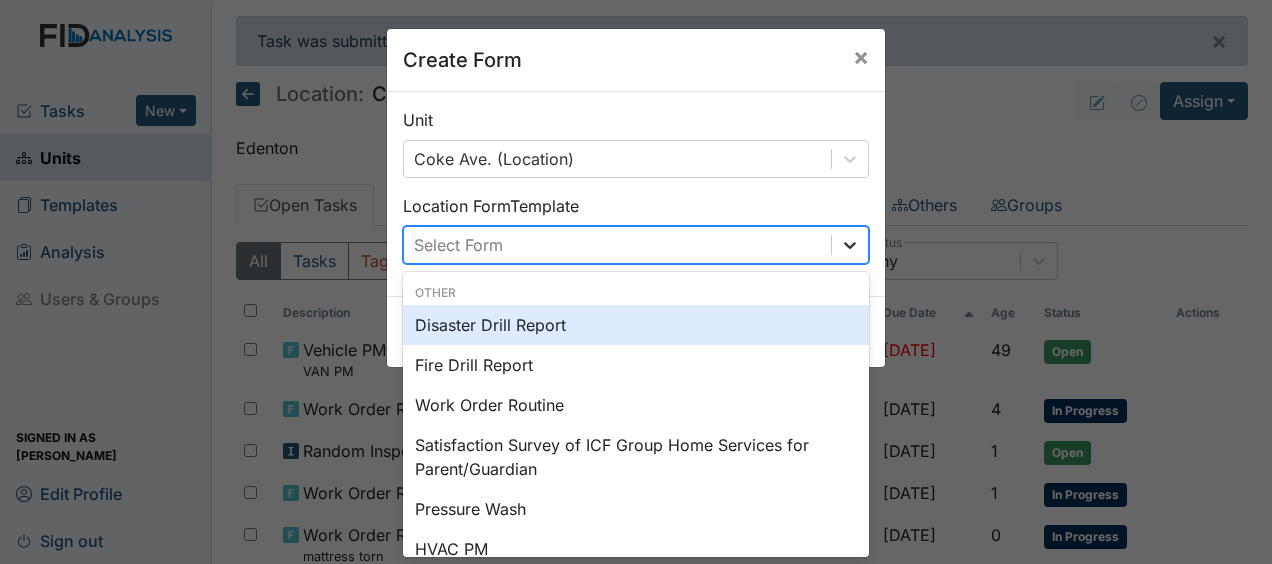 click 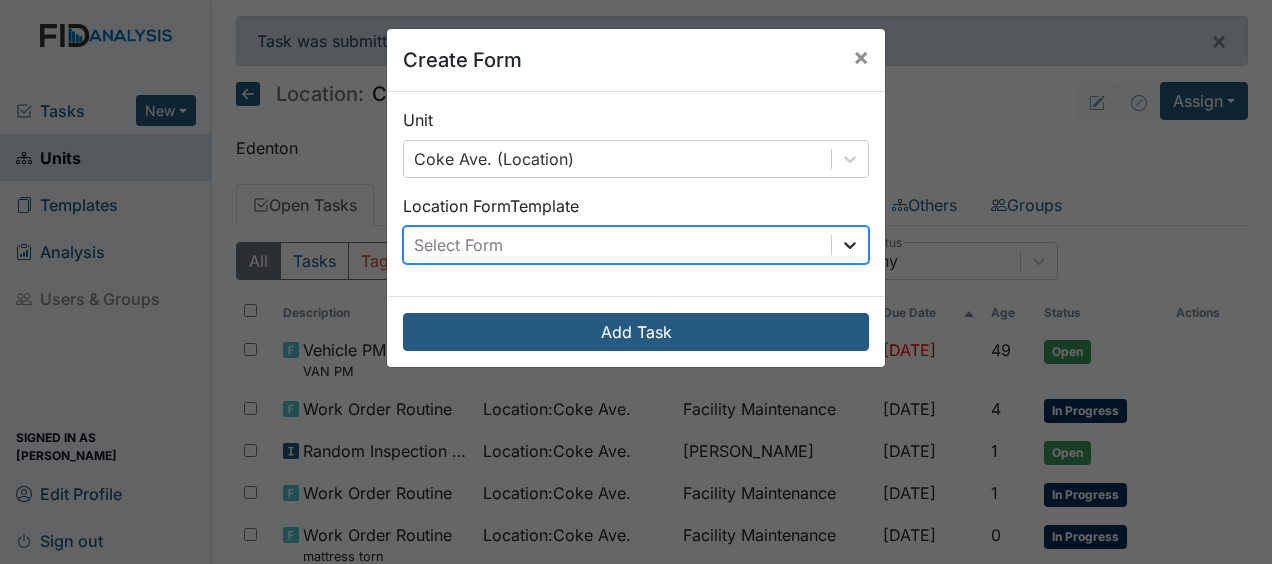 click 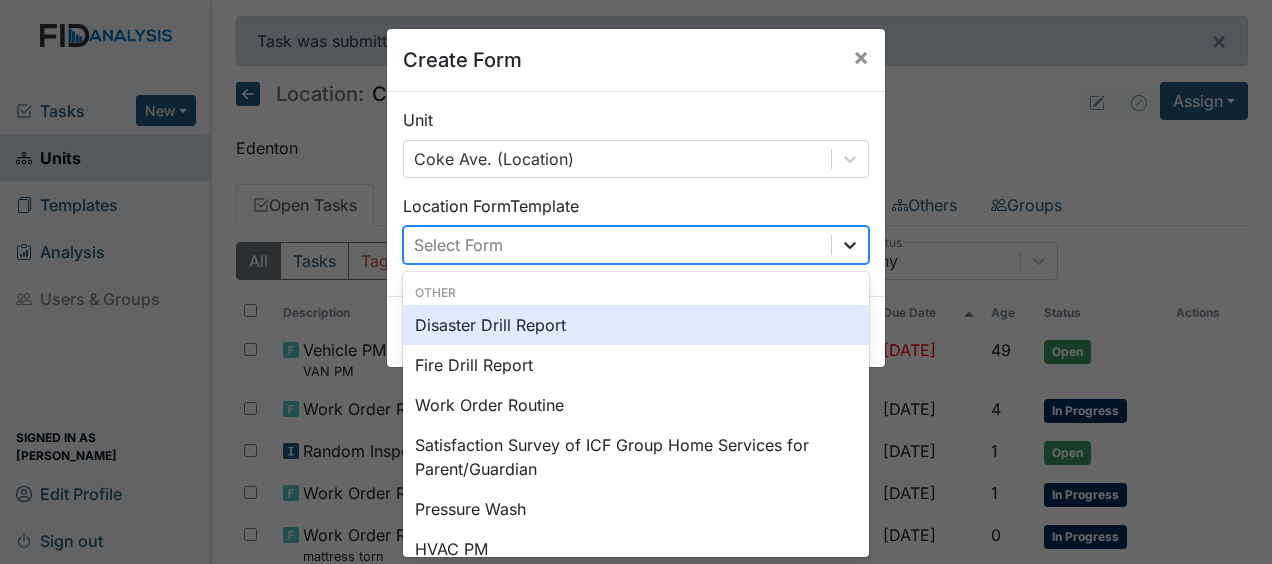 scroll, scrollTop: 0, scrollLeft: 0, axis: both 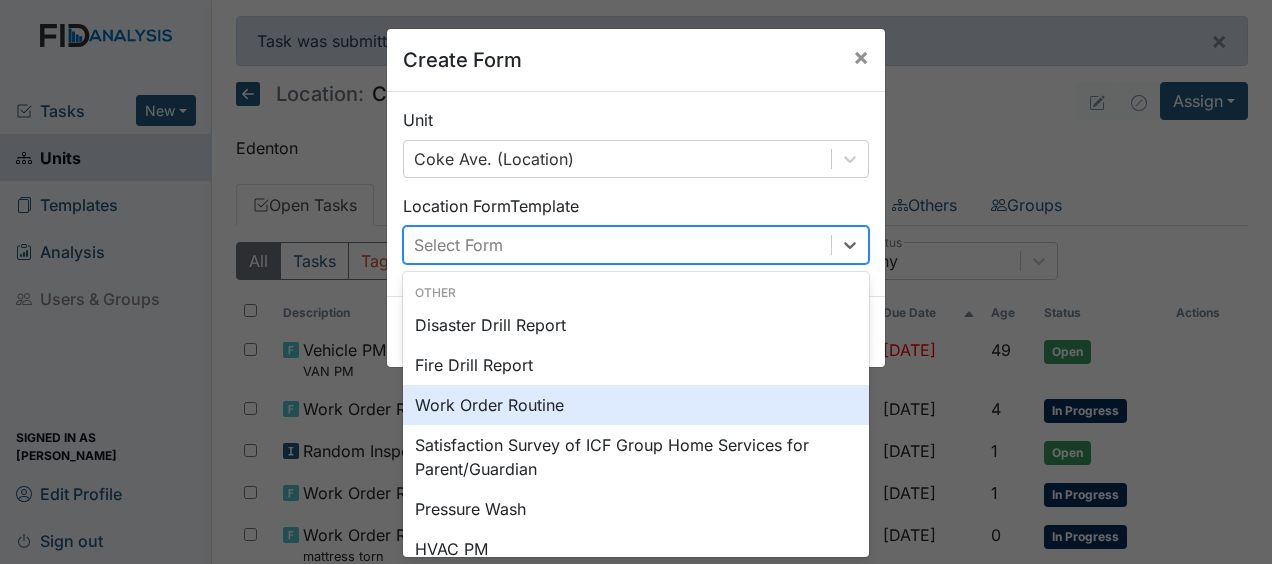 click on "Work Order Routine" at bounding box center (636, 405) 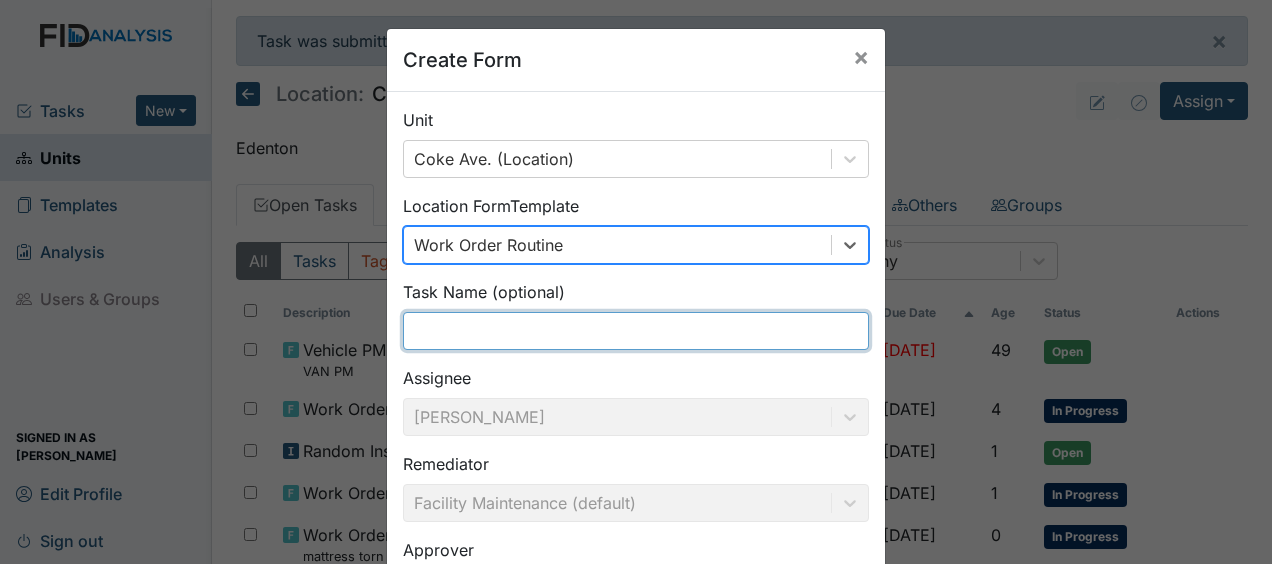 click at bounding box center [636, 331] 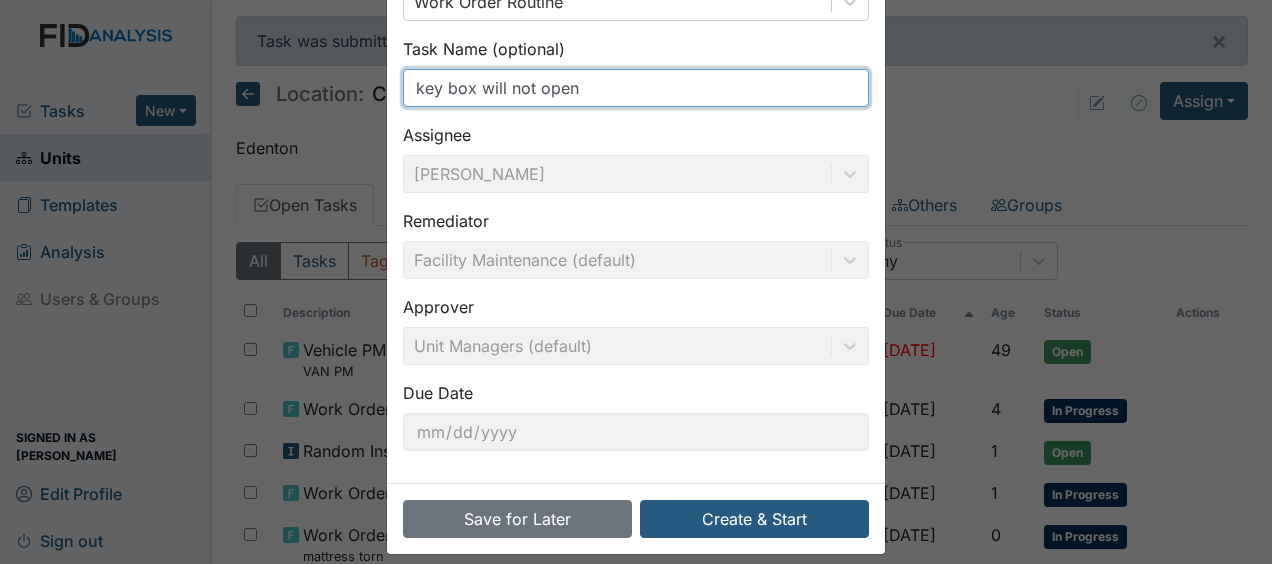 scroll, scrollTop: 260, scrollLeft: 0, axis: vertical 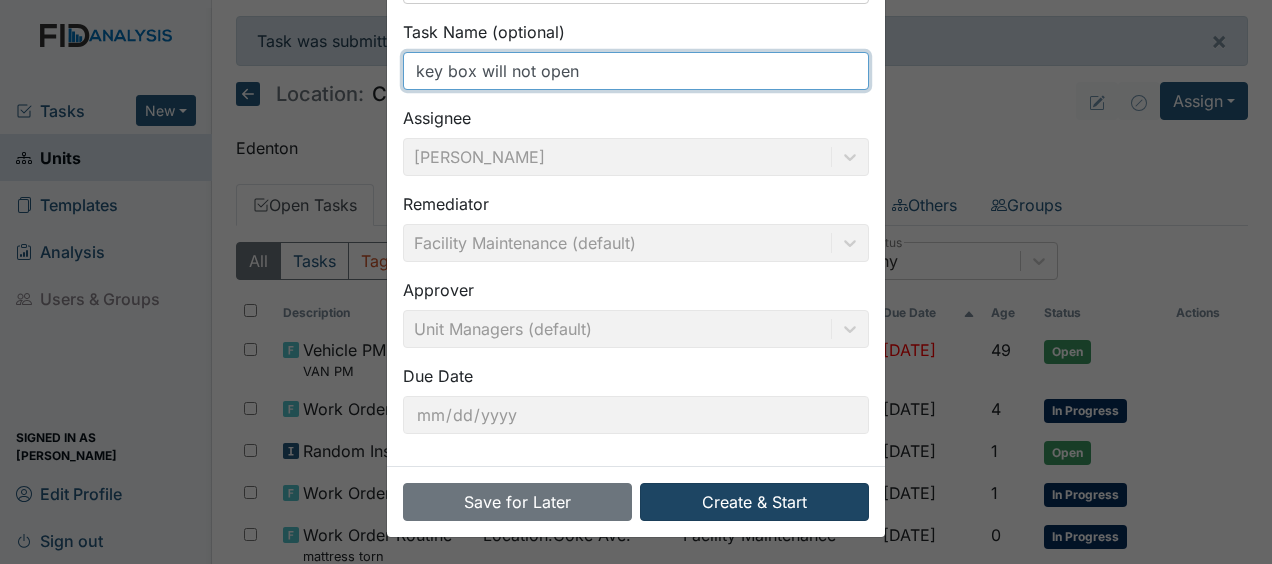 type on "key box will not open" 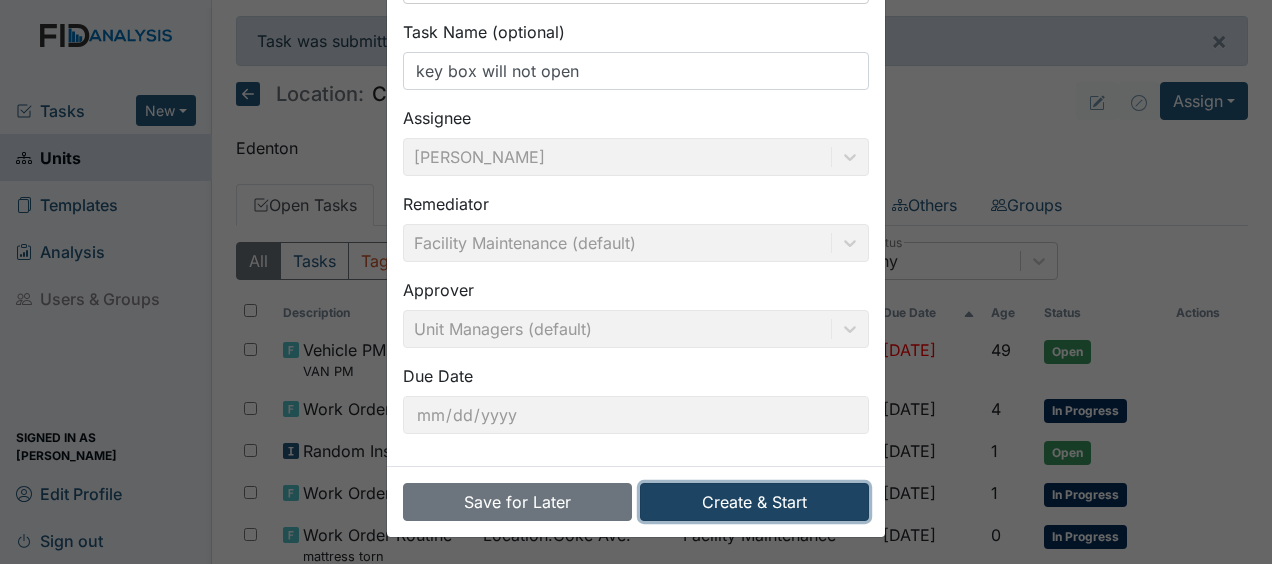 click on "Create & Start" at bounding box center (754, 502) 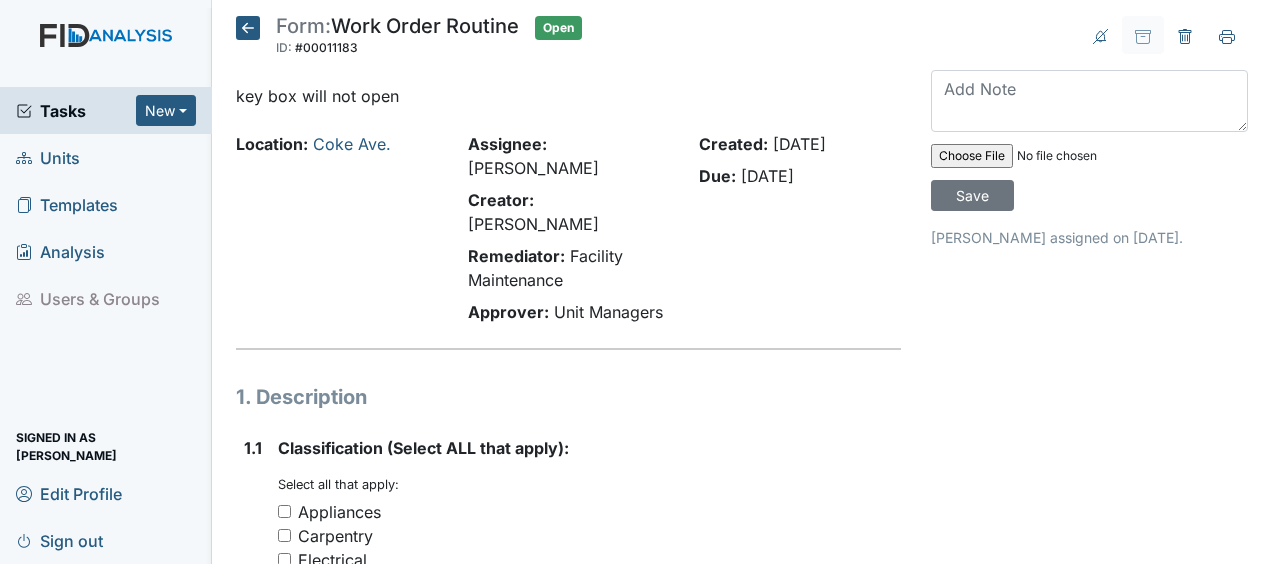 scroll, scrollTop: 0, scrollLeft: 0, axis: both 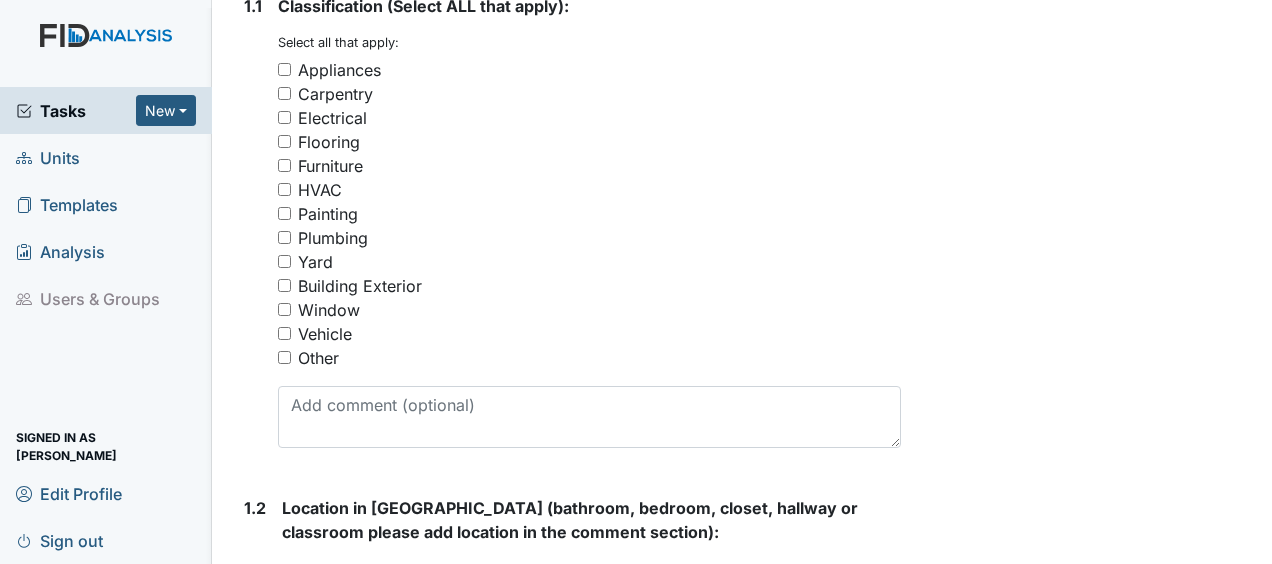 click on "Other" at bounding box center [284, 357] 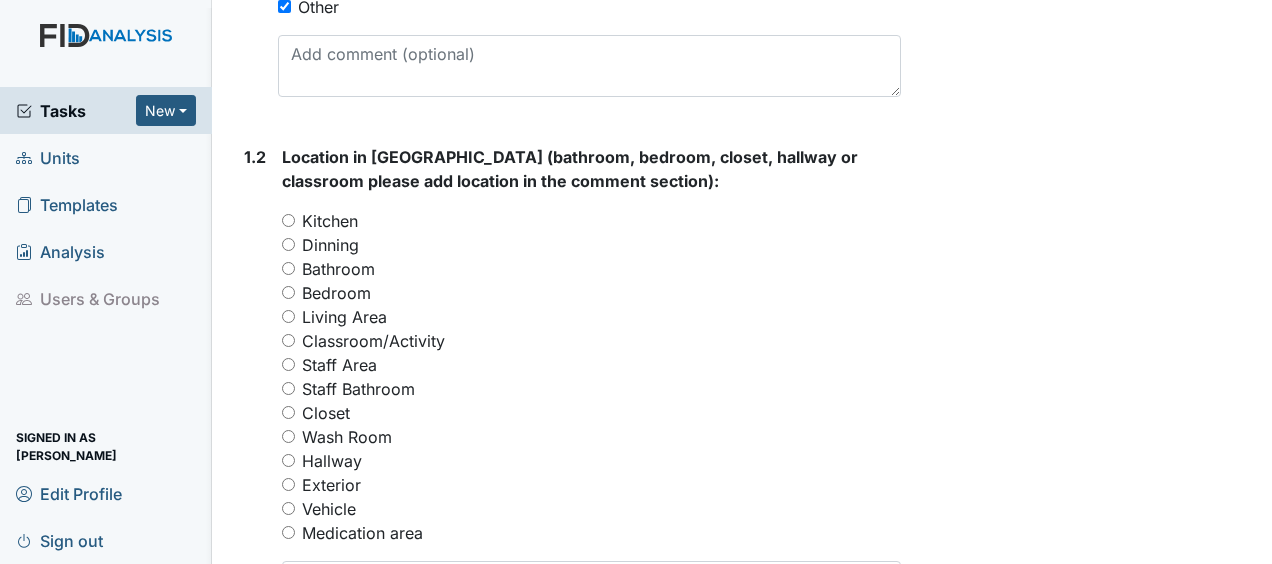 scroll, scrollTop: 794, scrollLeft: 0, axis: vertical 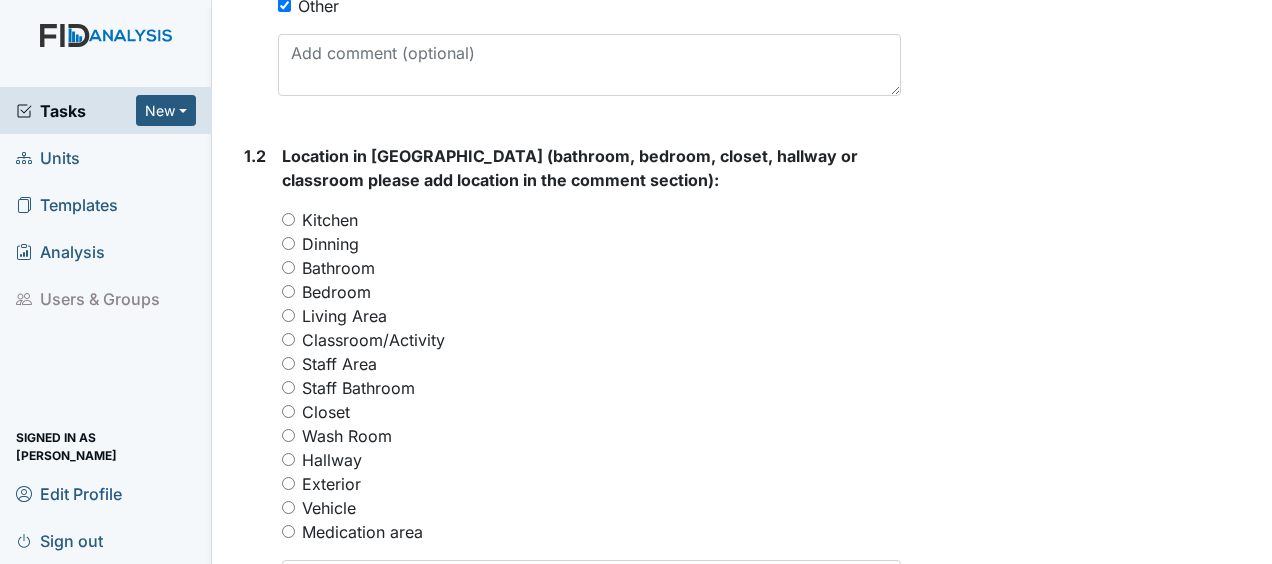 click on "Staff Area" at bounding box center (288, 363) 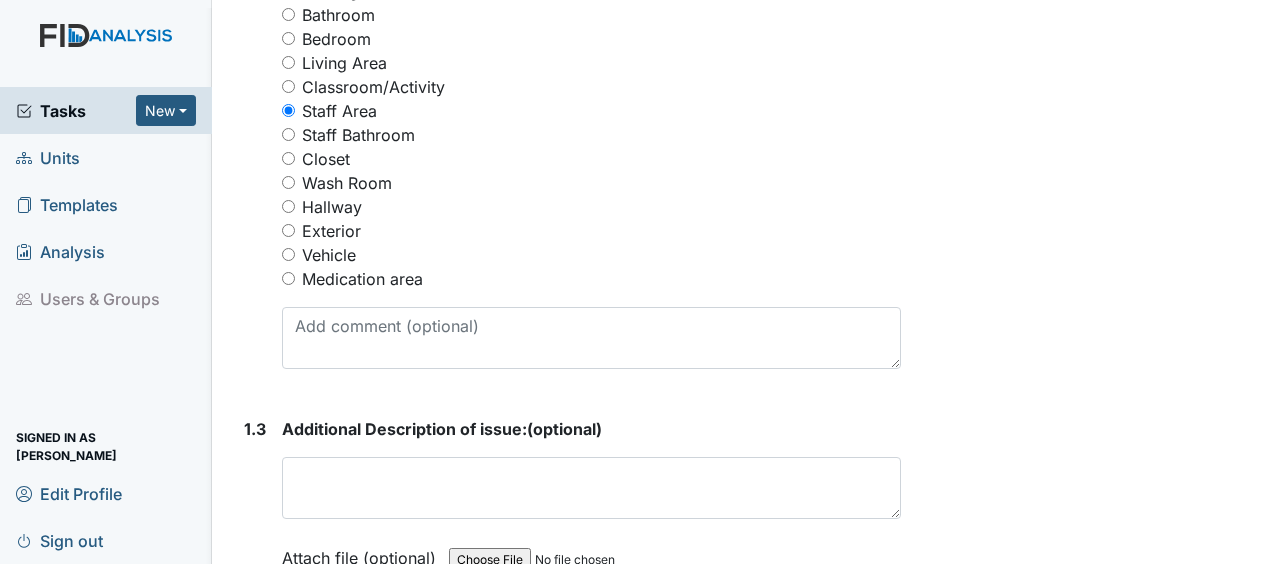 scroll, scrollTop: 1054, scrollLeft: 0, axis: vertical 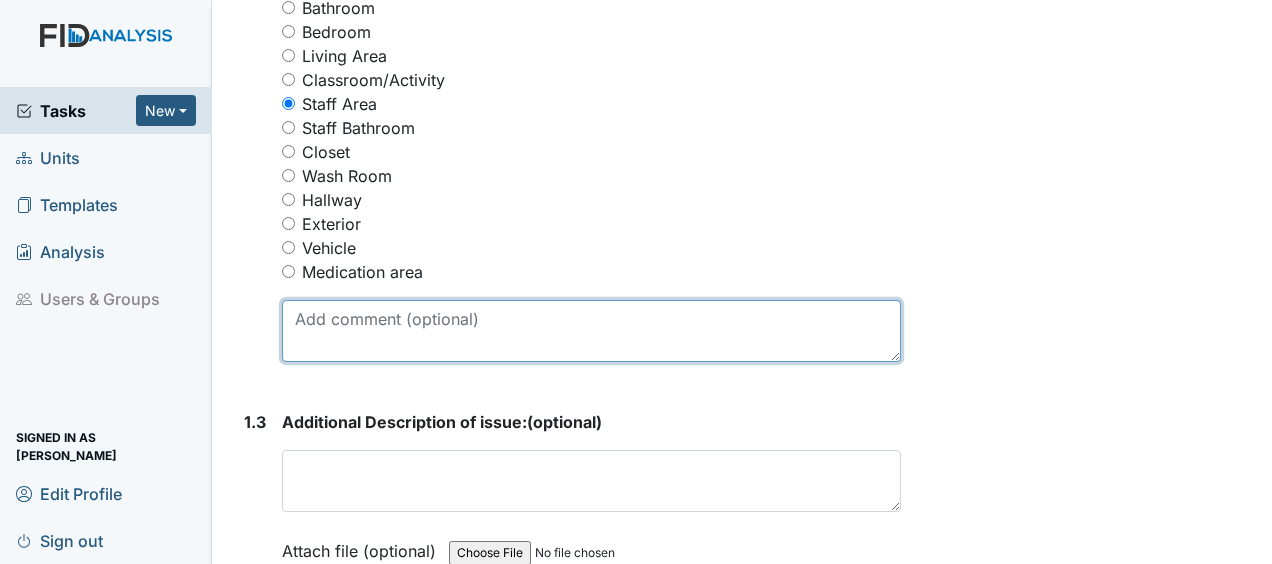 click at bounding box center (591, 331) 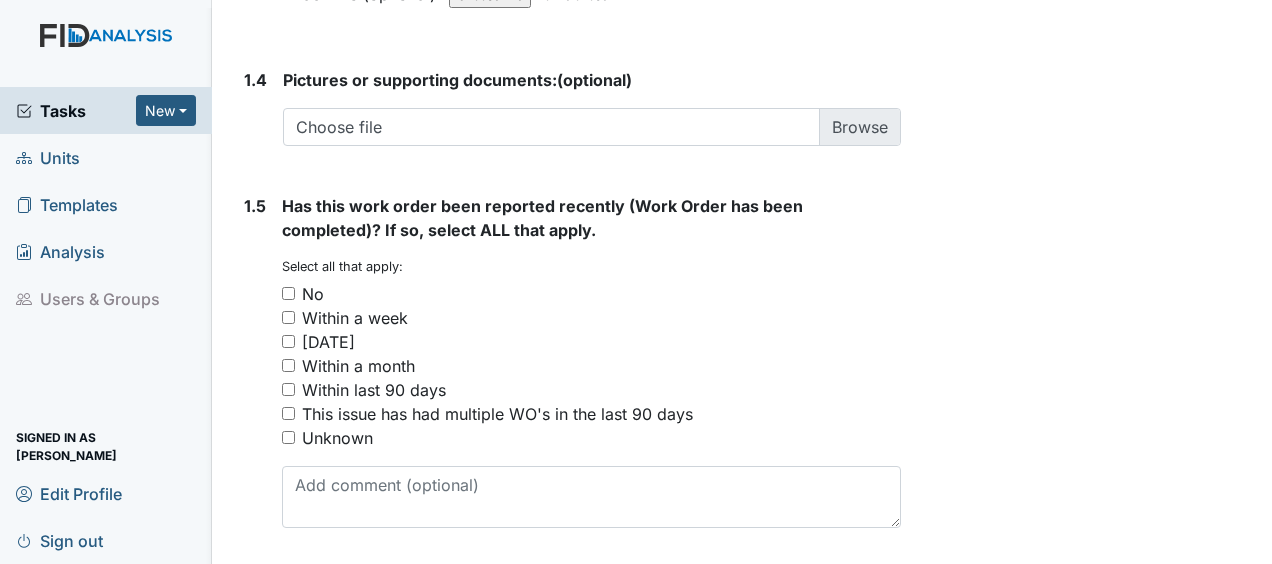 scroll, scrollTop: 1624, scrollLeft: 0, axis: vertical 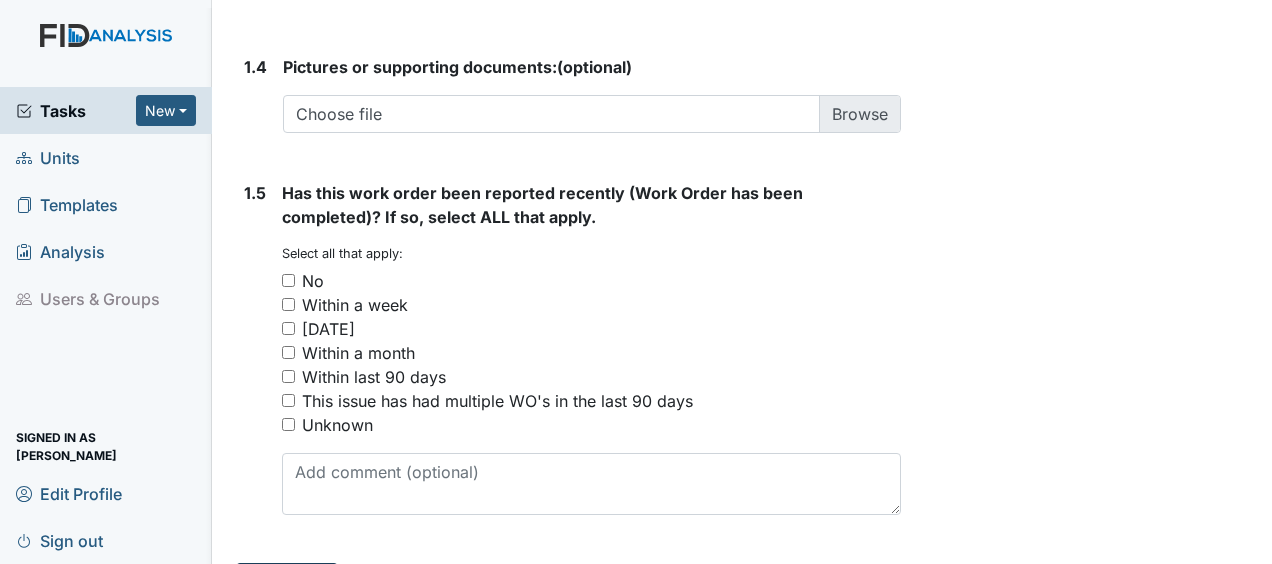 type on "key box will not open" 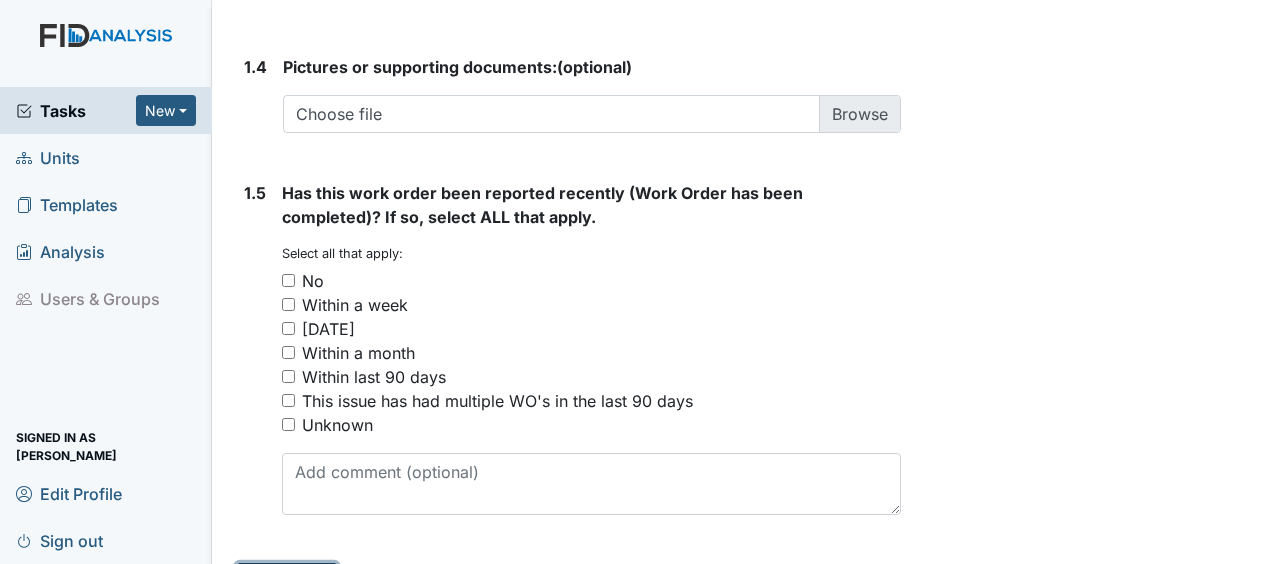 click on "Submit" at bounding box center (287, 582) 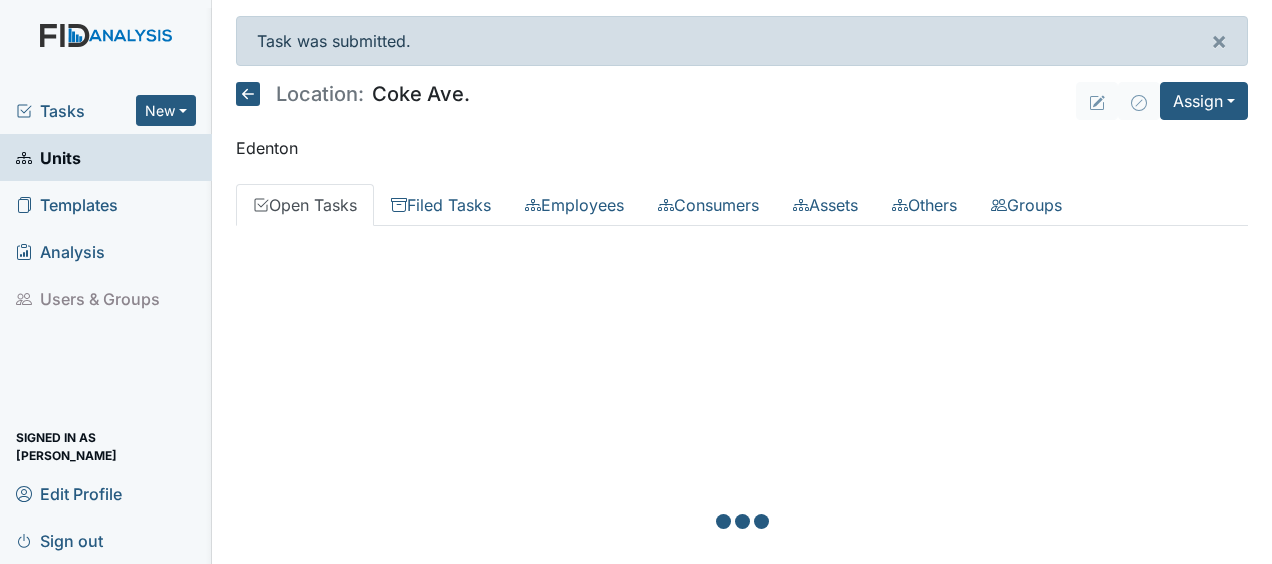 scroll, scrollTop: 0, scrollLeft: 0, axis: both 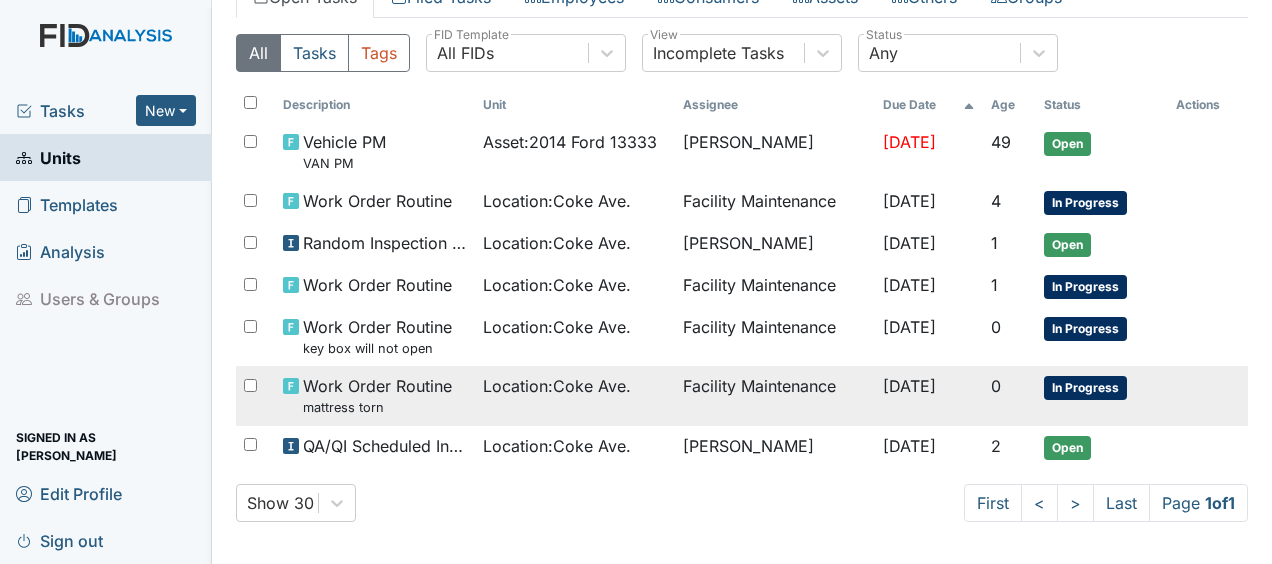 click on "Location :  Coke Ave." at bounding box center (557, 386) 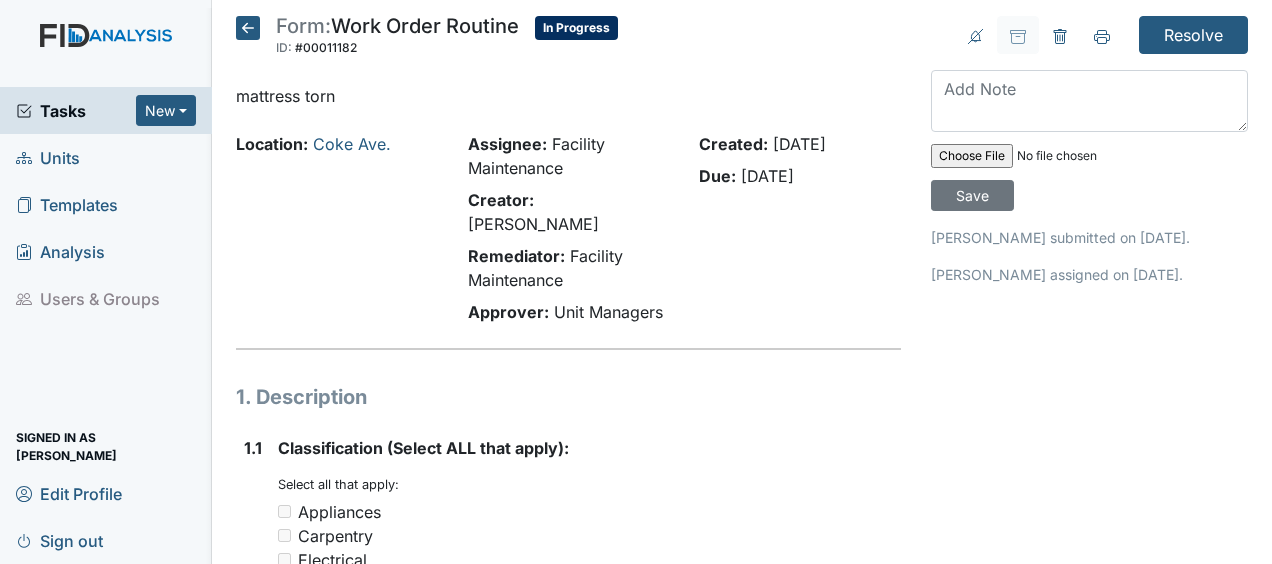 scroll, scrollTop: 0, scrollLeft: 0, axis: both 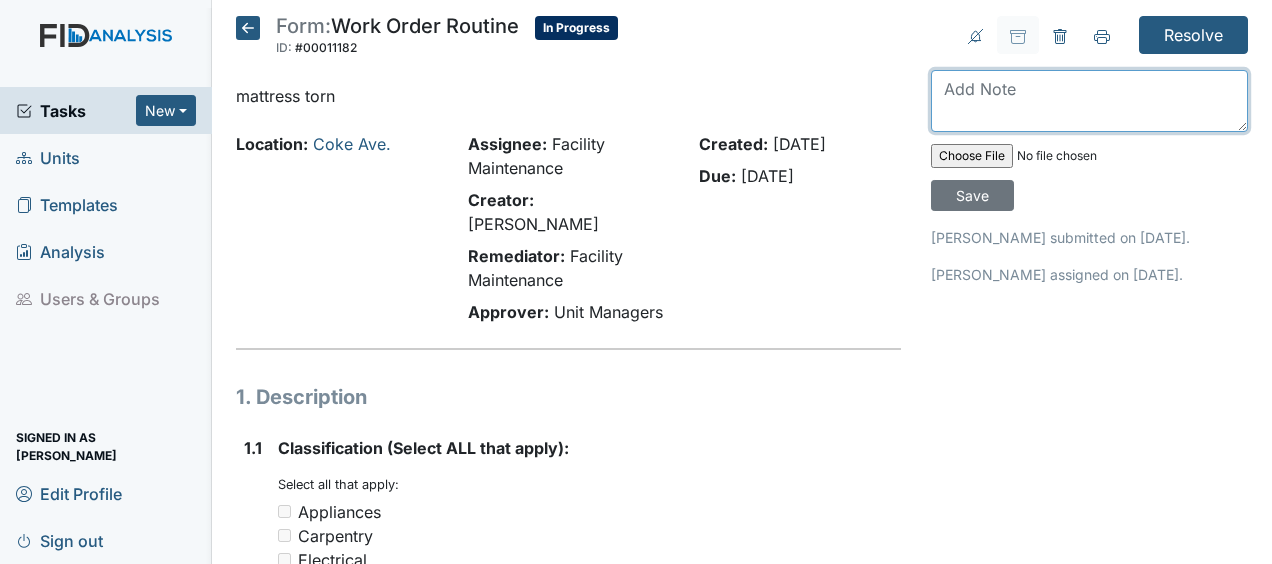 click at bounding box center [1089, 101] 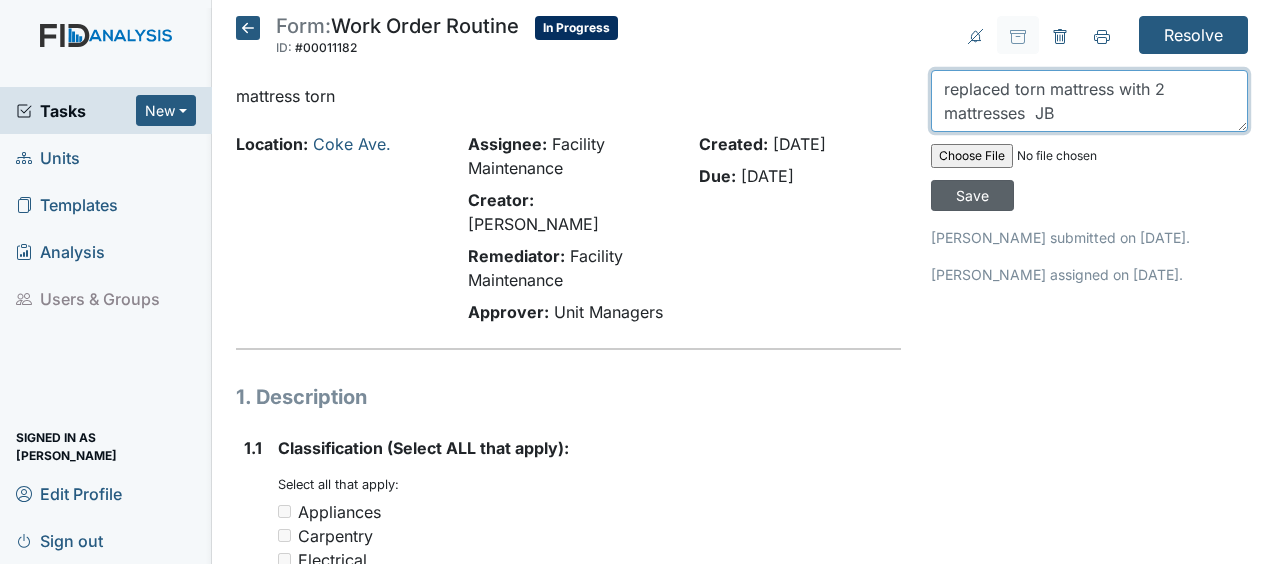 type on "replaced torn mattress with 2 mattresses  JB" 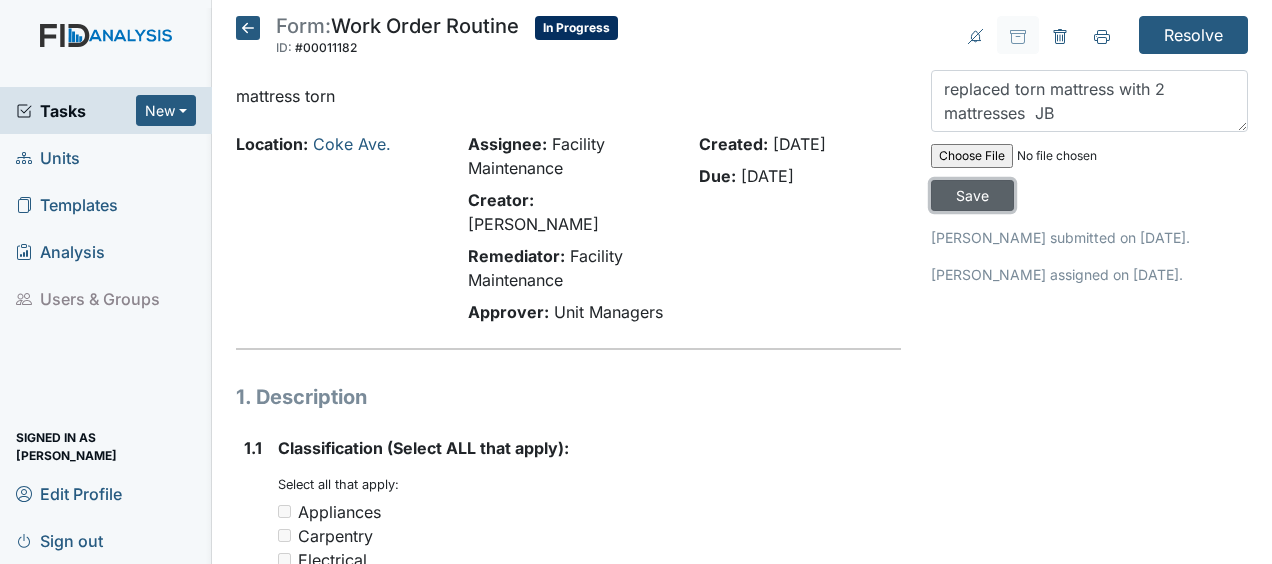 click on "Save" at bounding box center [972, 195] 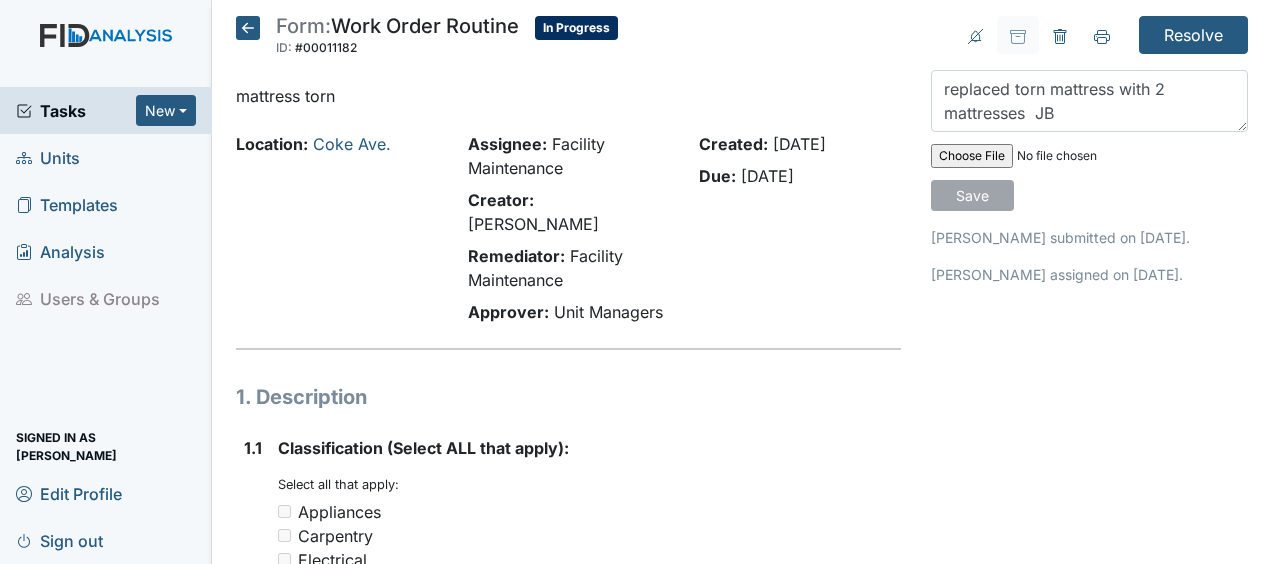 type 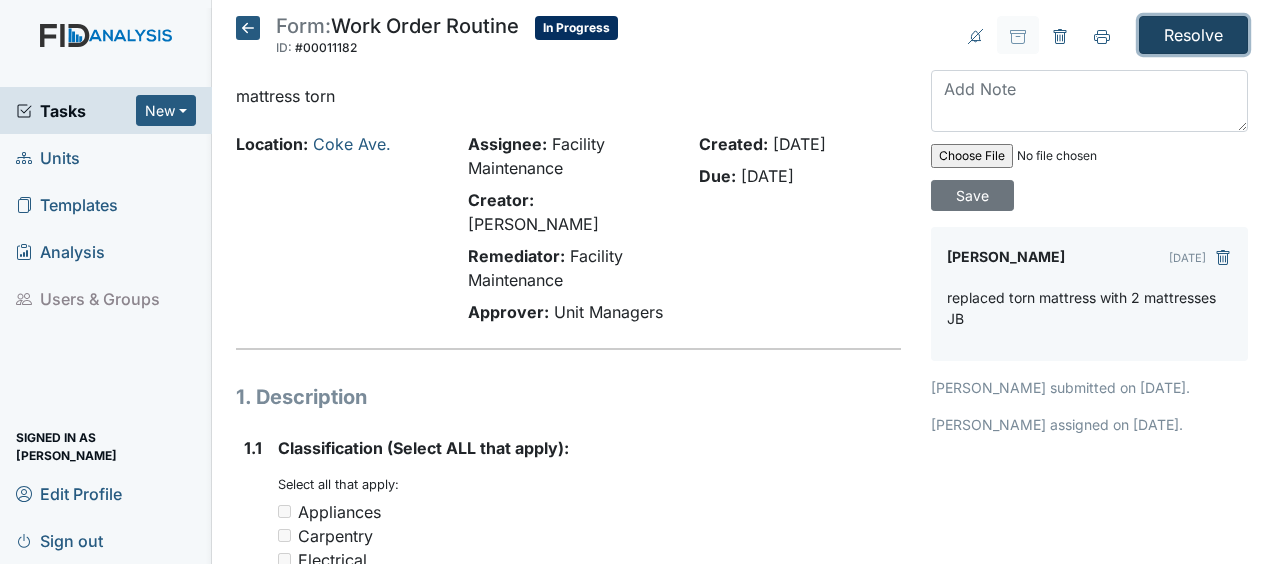 click on "Resolve" at bounding box center (1193, 35) 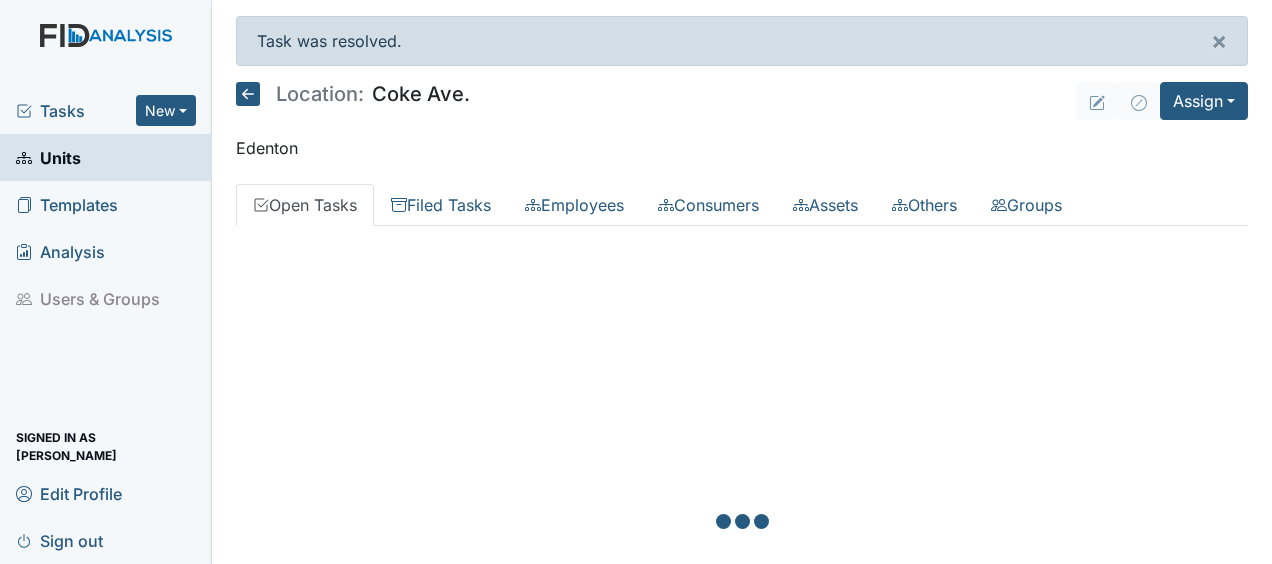 scroll, scrollTop: 0, scrollLeft: 0, axis: both 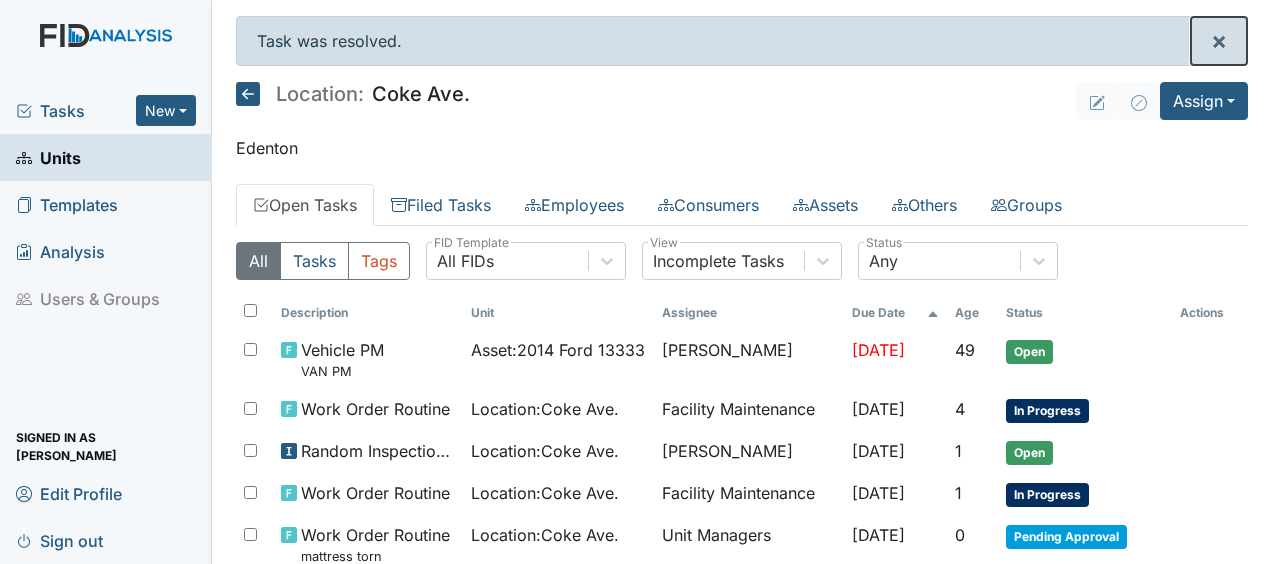 click on "×" at bounding box center (1219, 41) 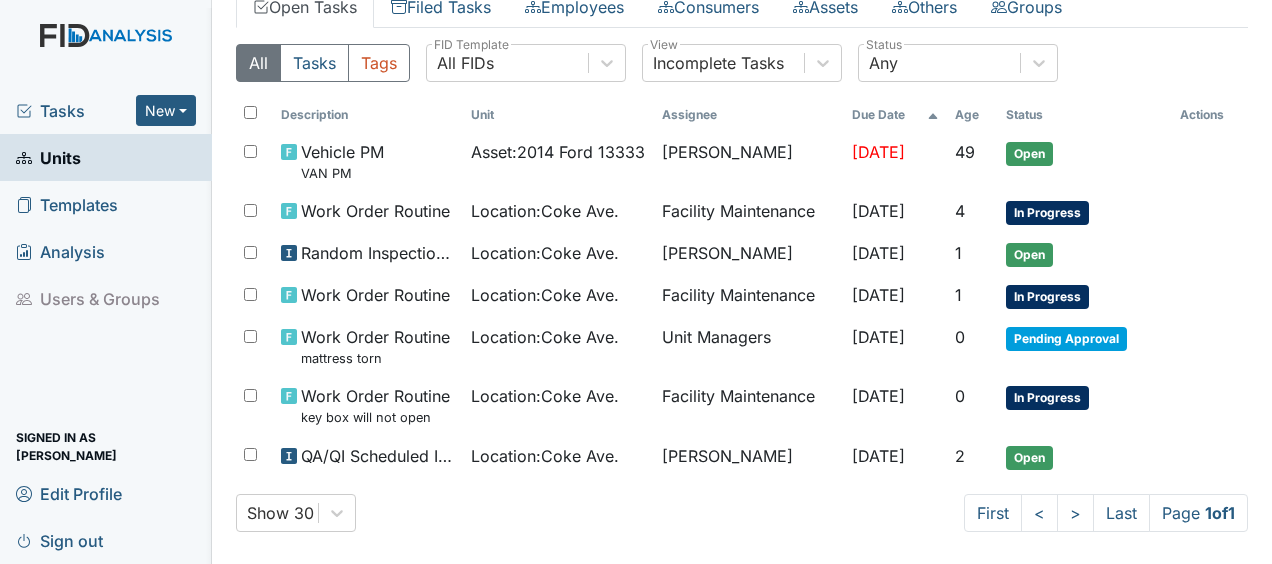 scroll, scrollTop: 143, scrollLeft: 0, axis: vertical 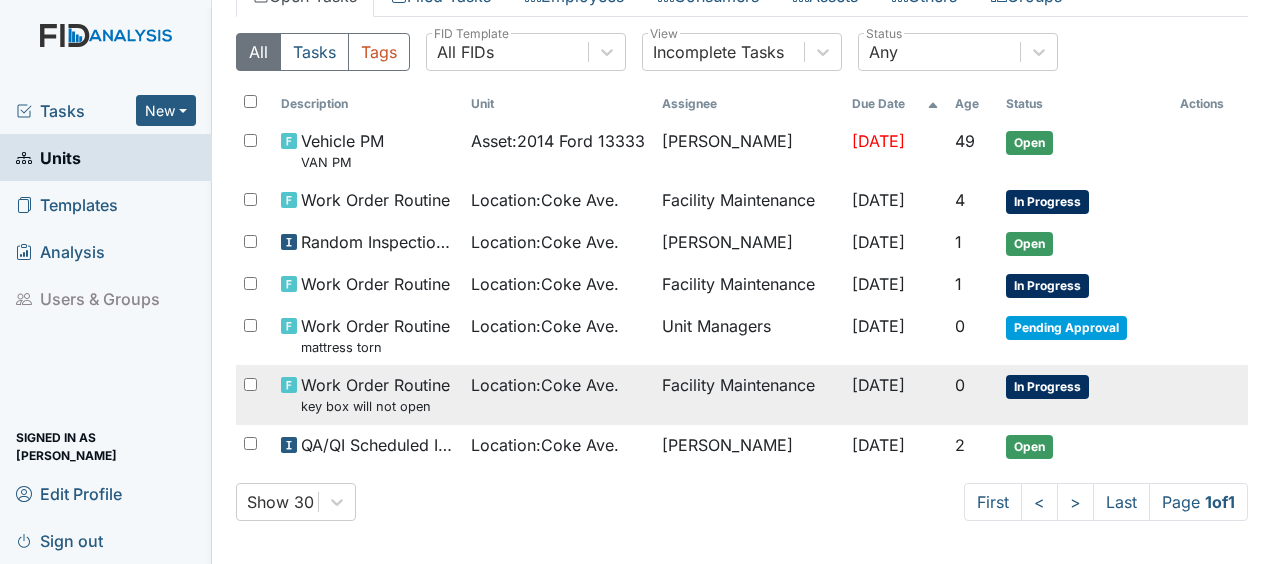 click on "Facility Maintenance" at bounding box center (749, 394) 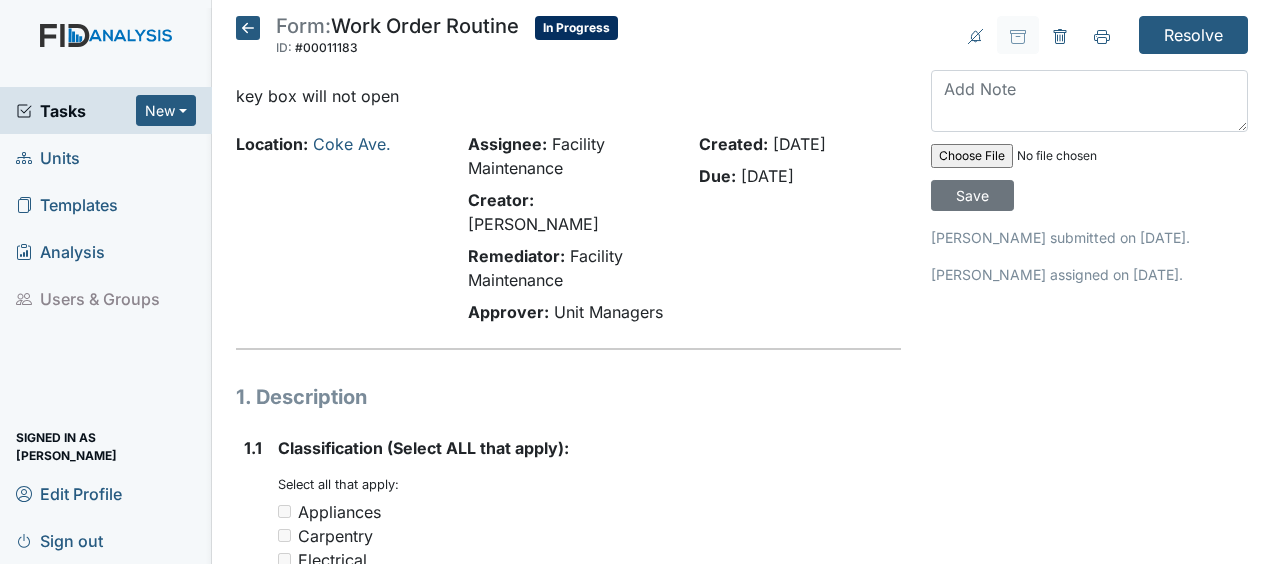 scroll, scrollTop: 0, scrollLeft: 0, axis: both 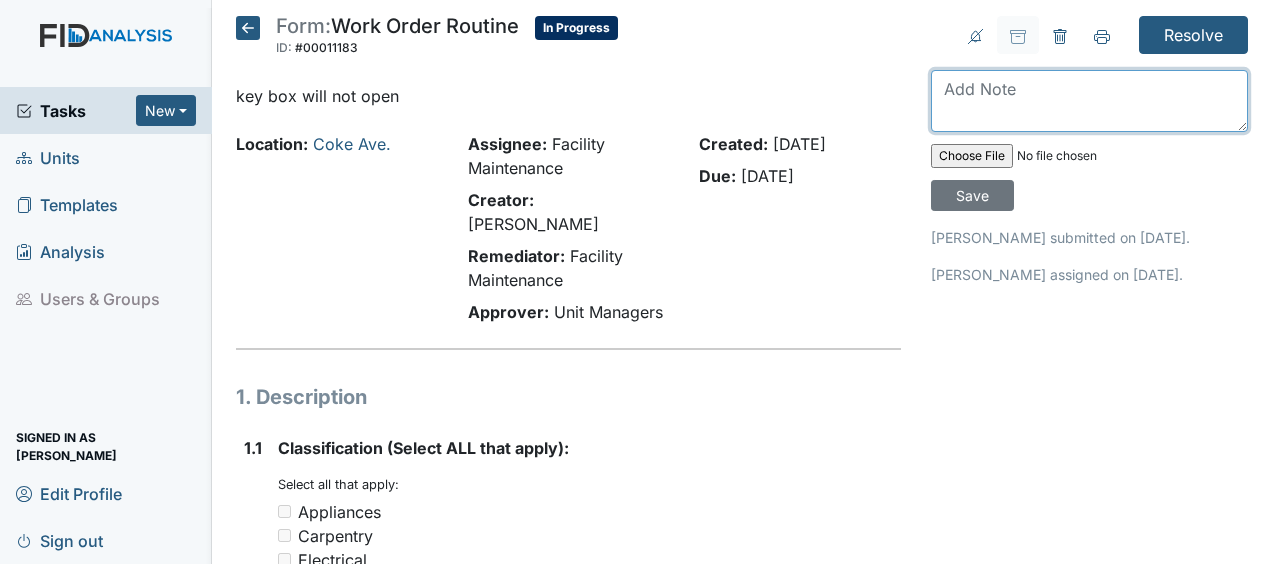 click at bounding box center (1089, 101) 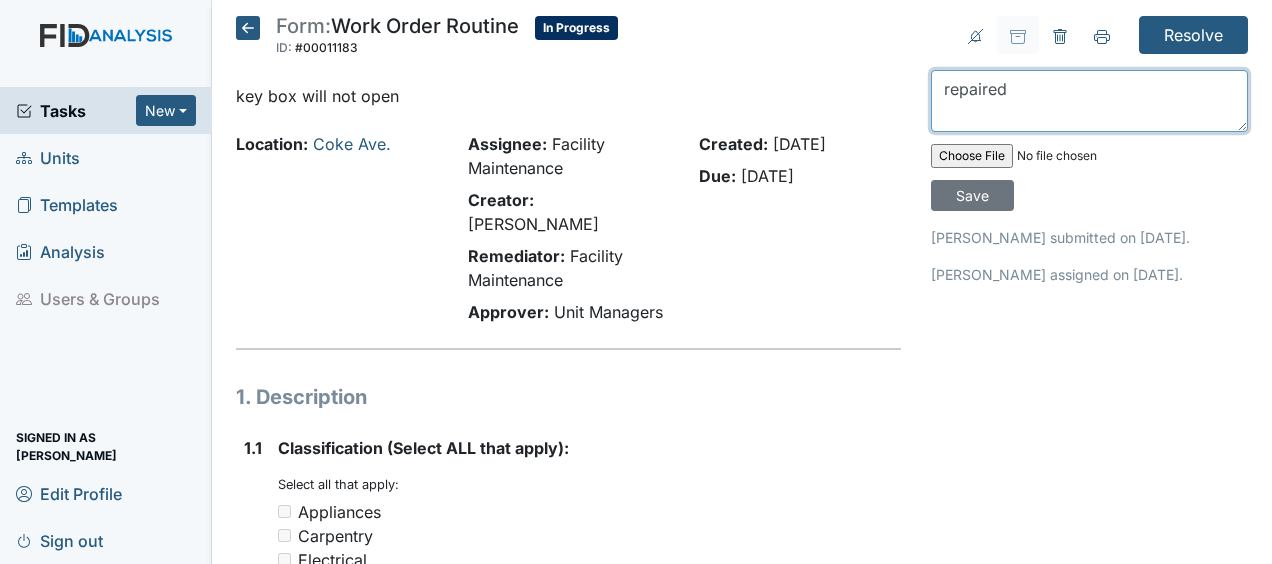 scroll, scrollTop: 493, scrollLeft: 0, axis: vertical 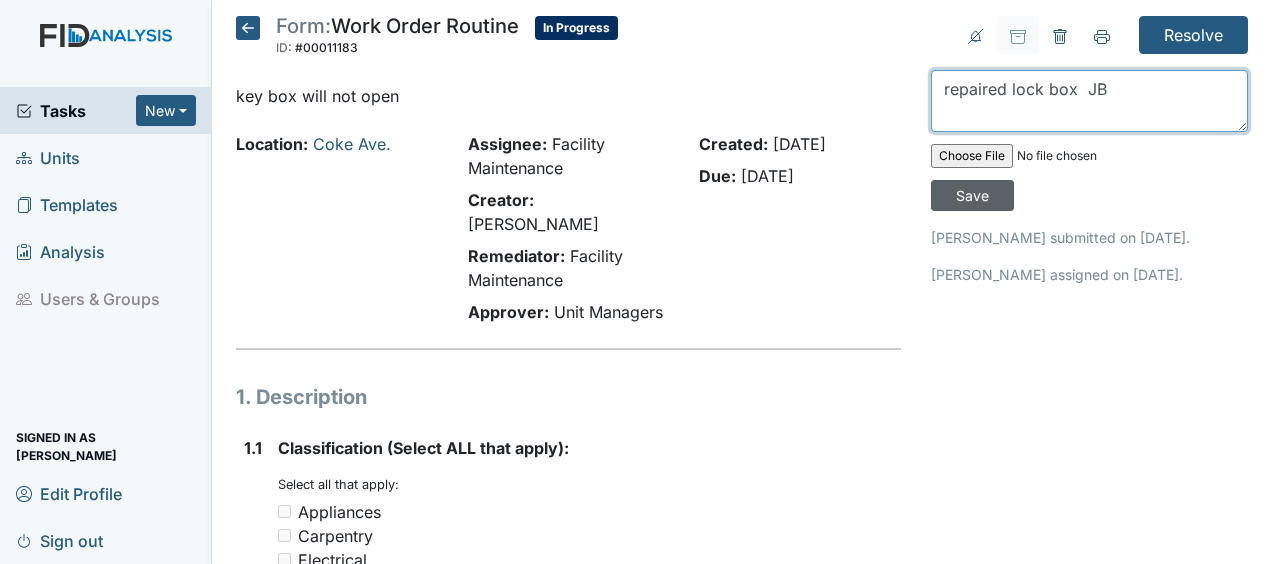 type on "repaired lock box  JB" 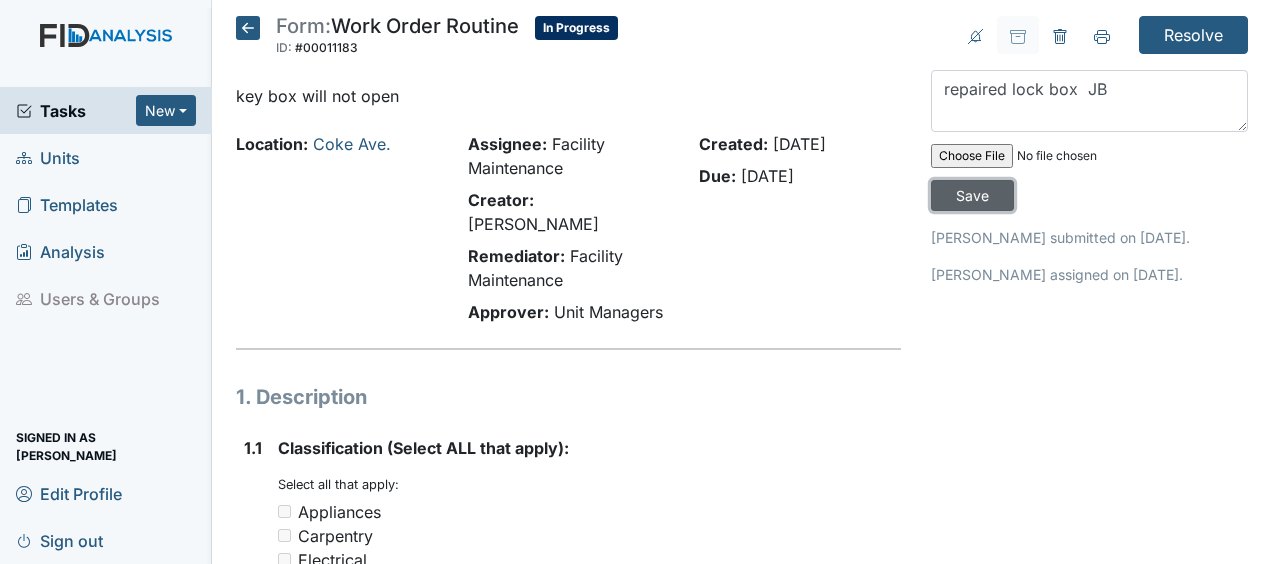 click on "Save" at bounding box center [972, 195] 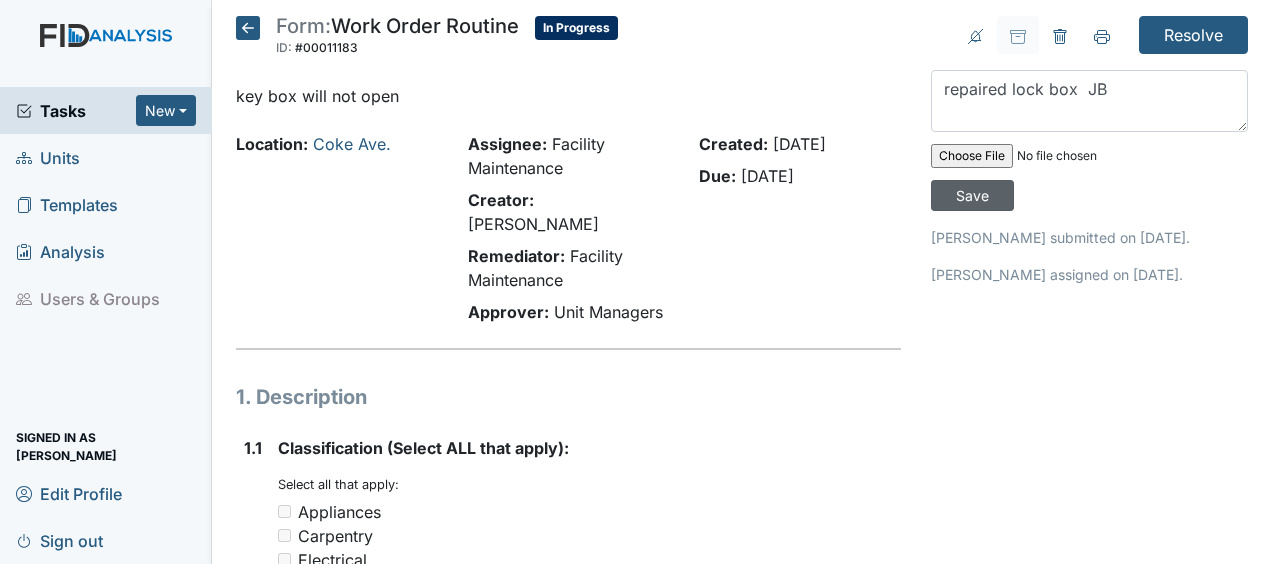 type 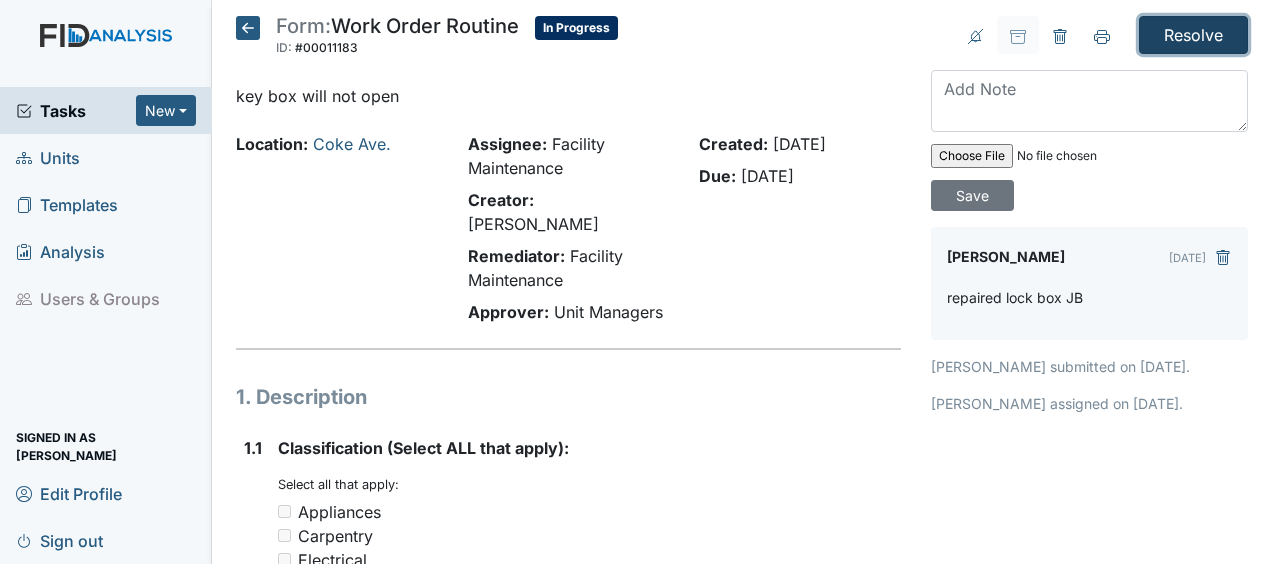click on "Resolve" at bounding box center [1193, 35] 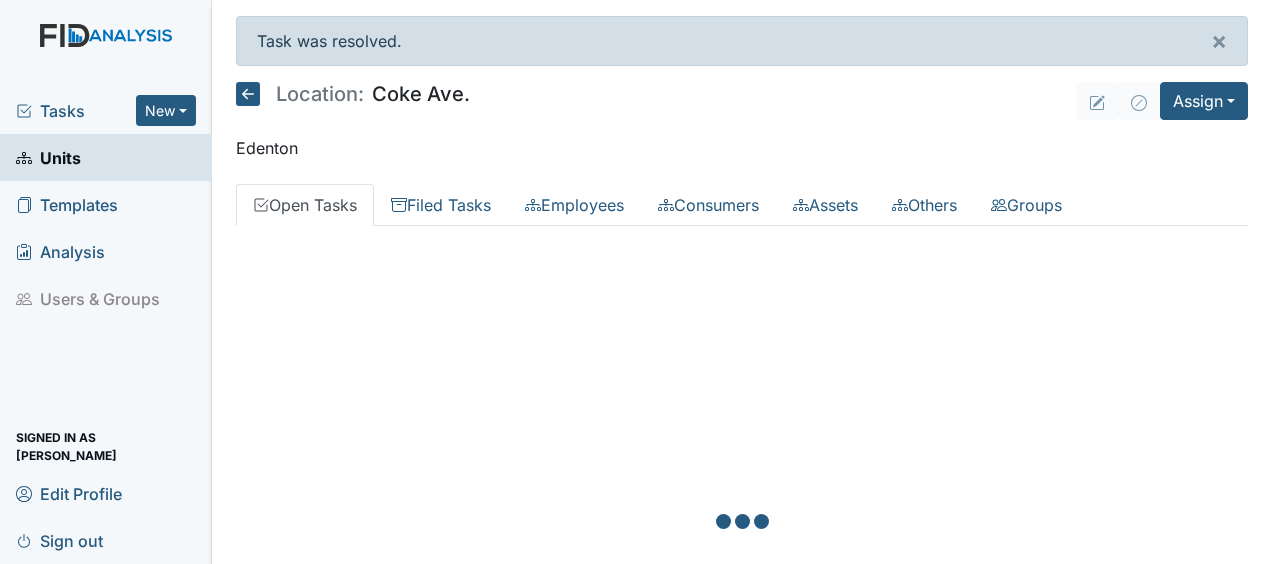 scroll, scrollTop: 0, scrollLeft: 0, axis: both 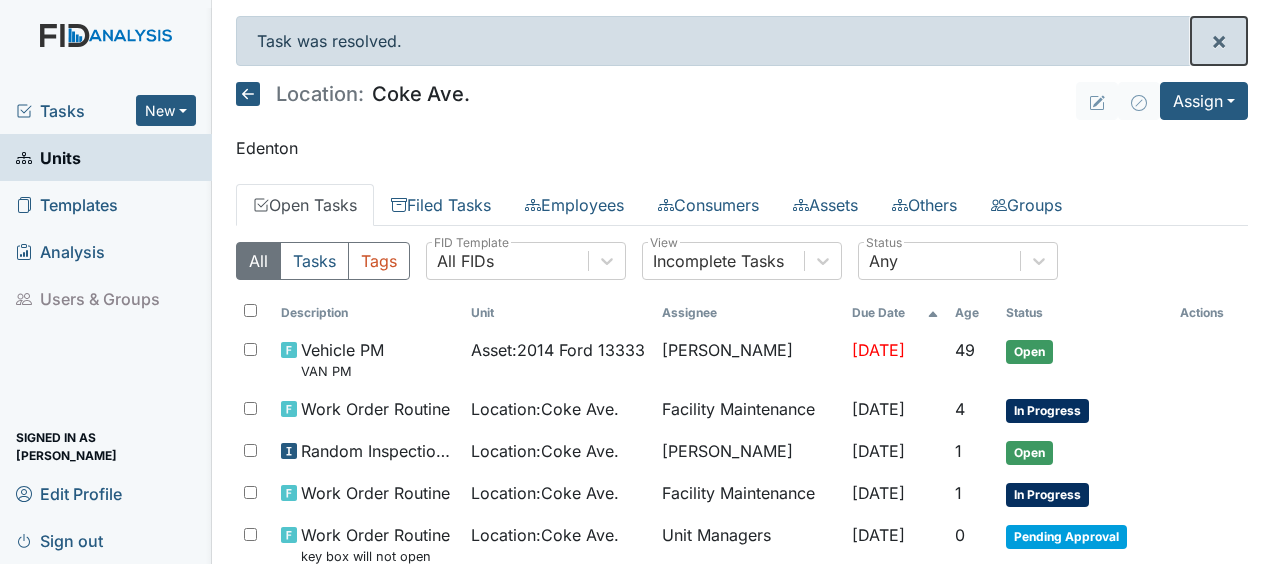 click on "×" at bounding box center [1219, 41] 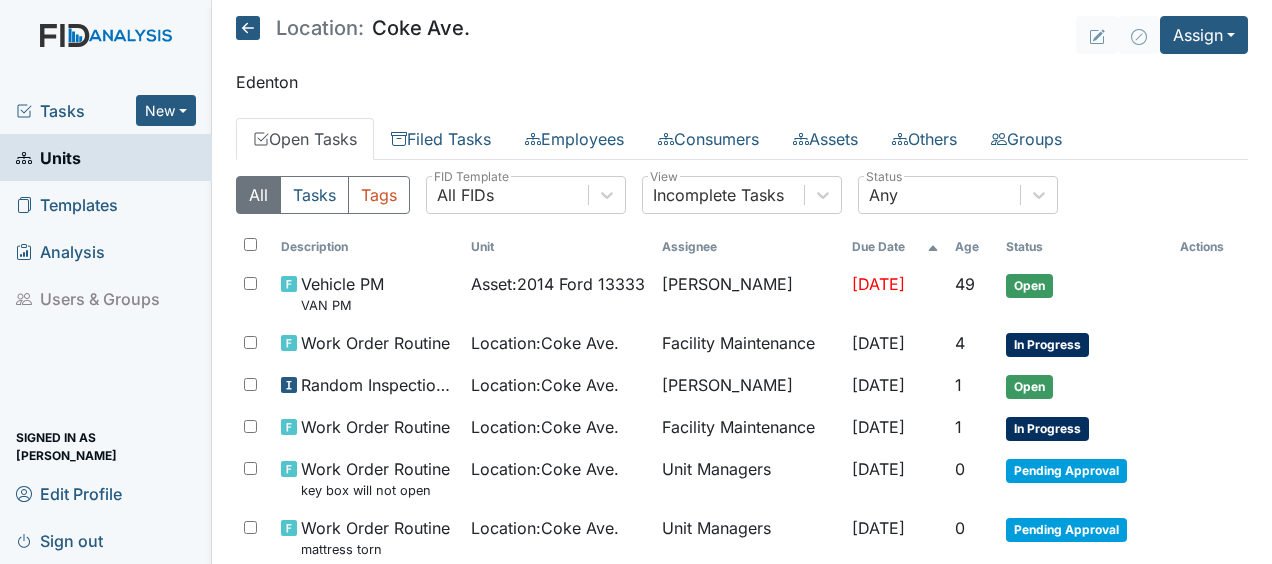 scroll, scrollTop: 143, scrollLeft: 0, axis: vertical 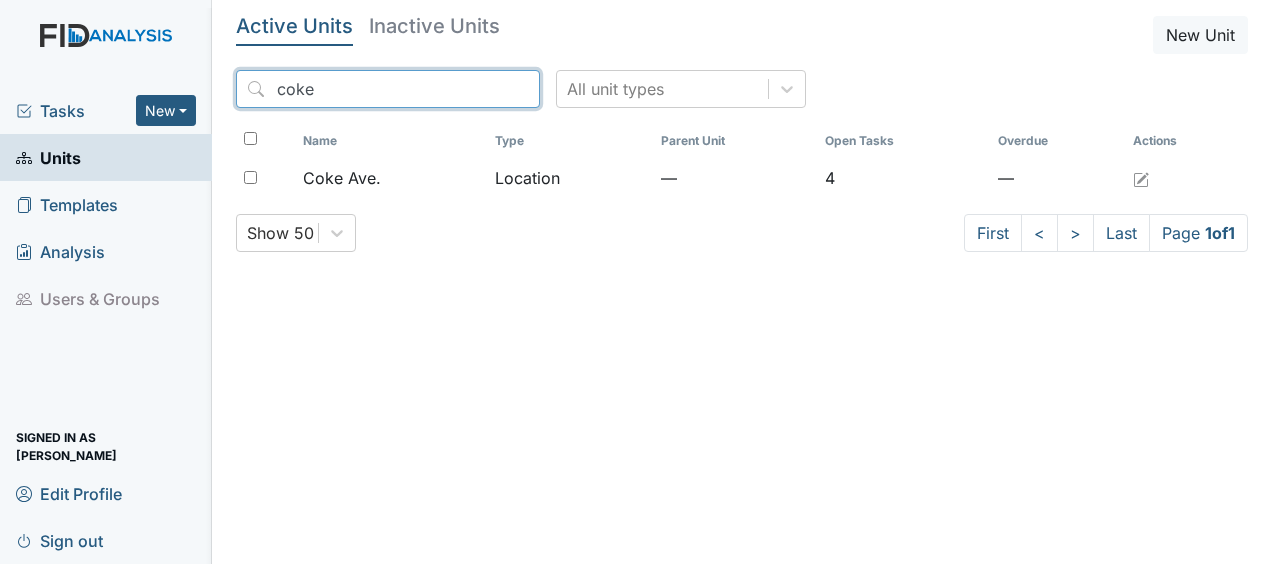 click on "coke" at bounding box center (388, 89) 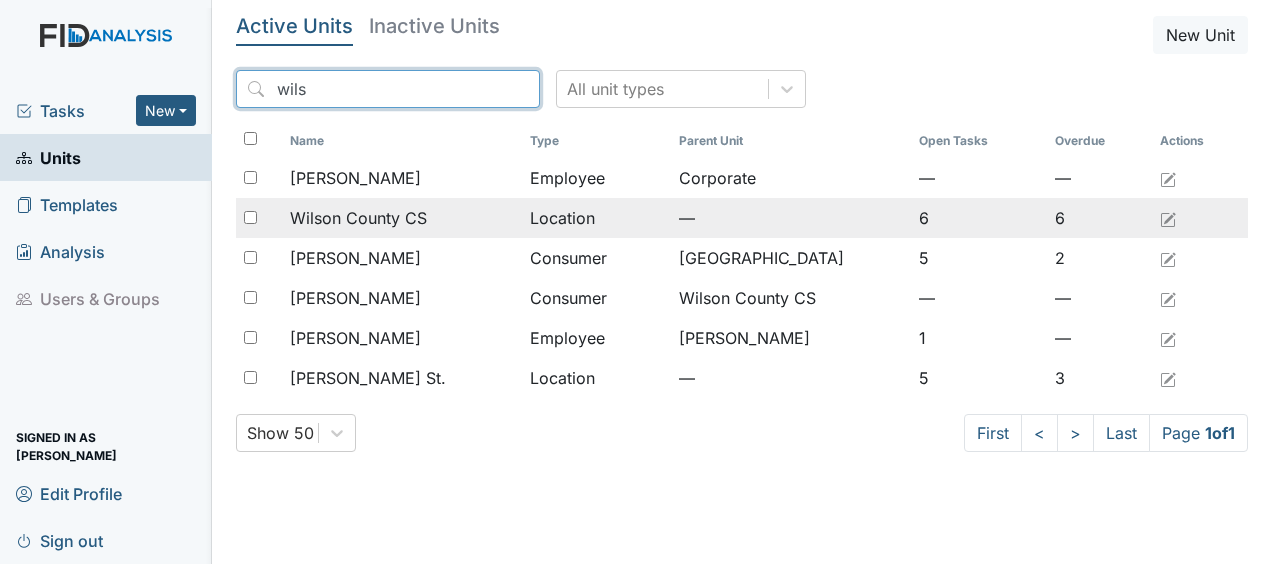 type on "wils" 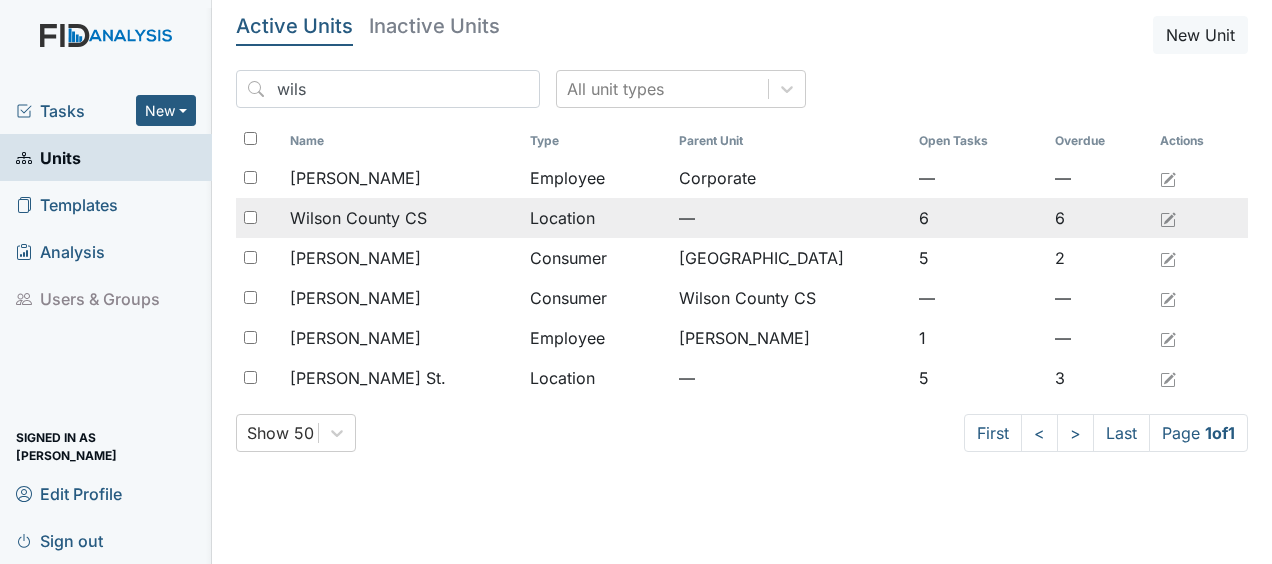 click on "Wilson County CS" at bounding box center (358, 218) 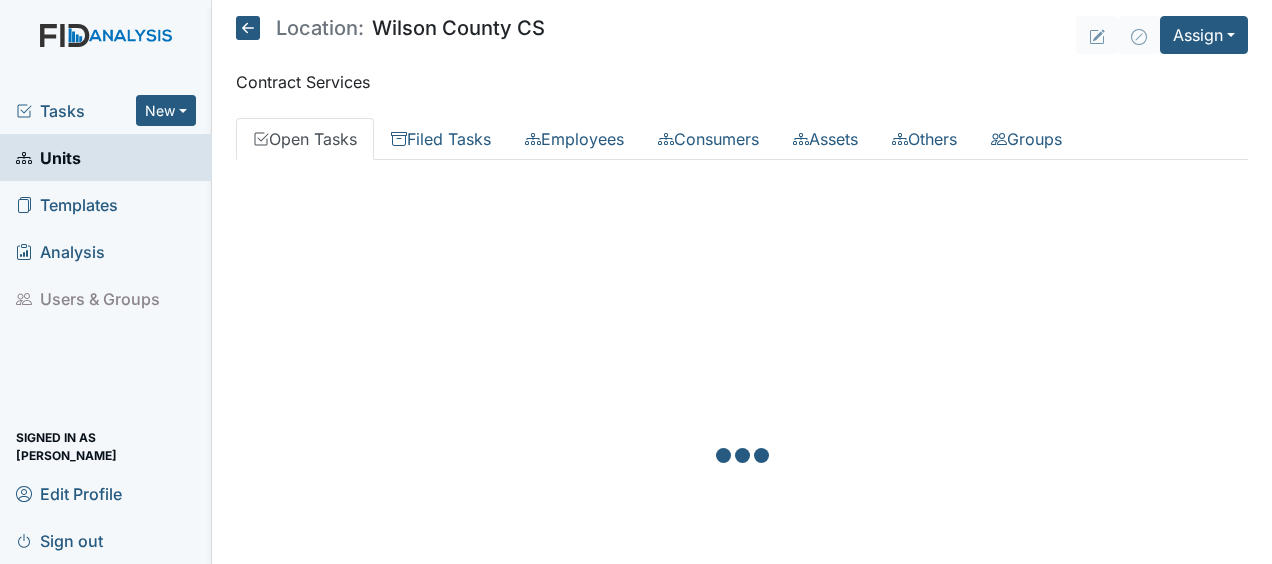 scroll, scrollTop: 0, scrollLeft: 0, axis: both 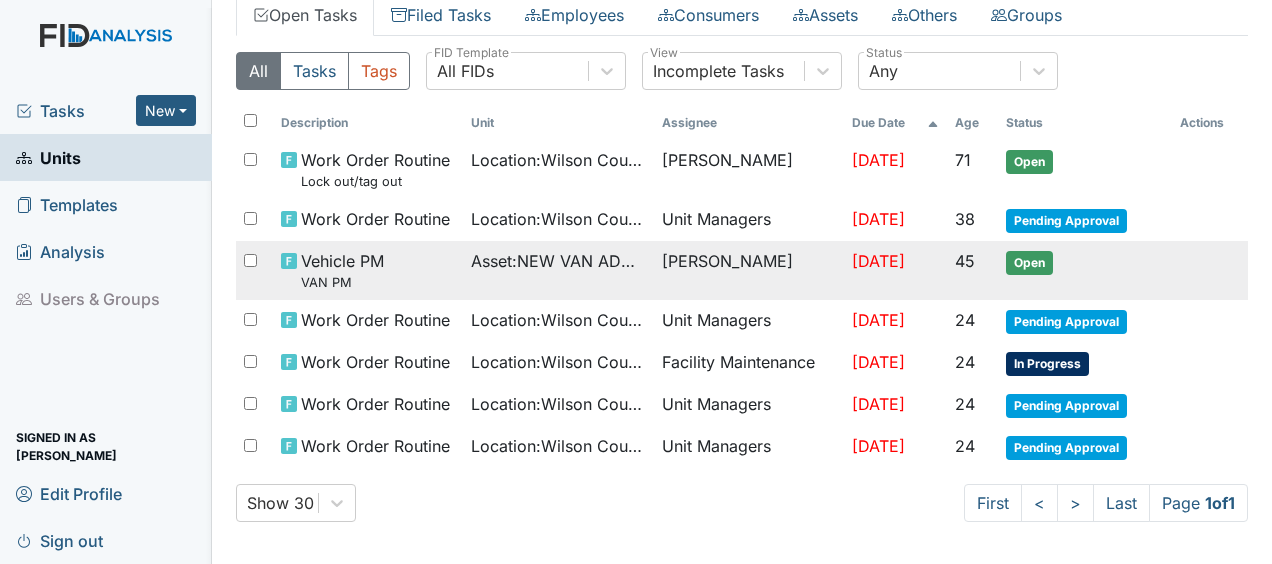 click on "In Progress" at bounding box center [1085, 363] 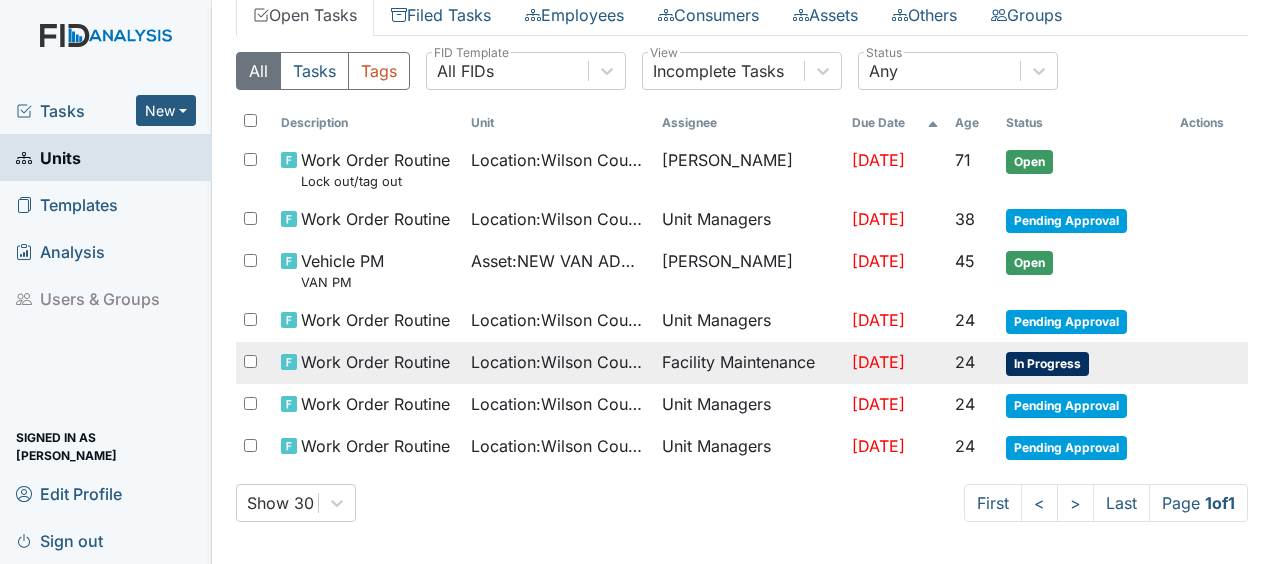 click on "In Progress" at bounding box center (1085, 363) 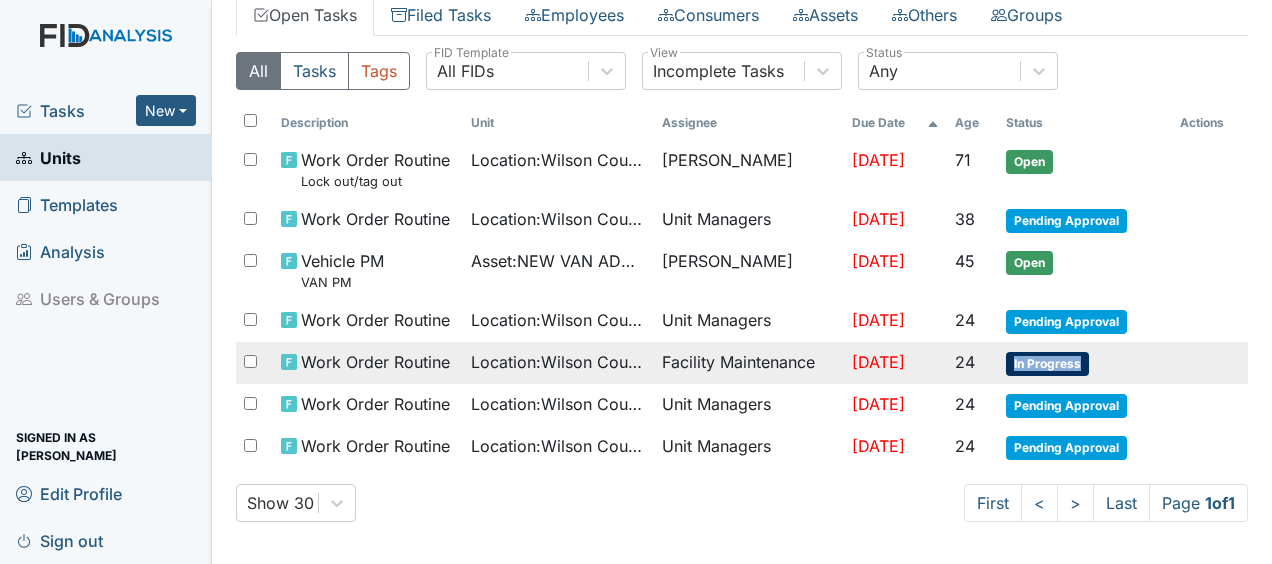 click on "In Progress" at bounding box center (1085, 363) 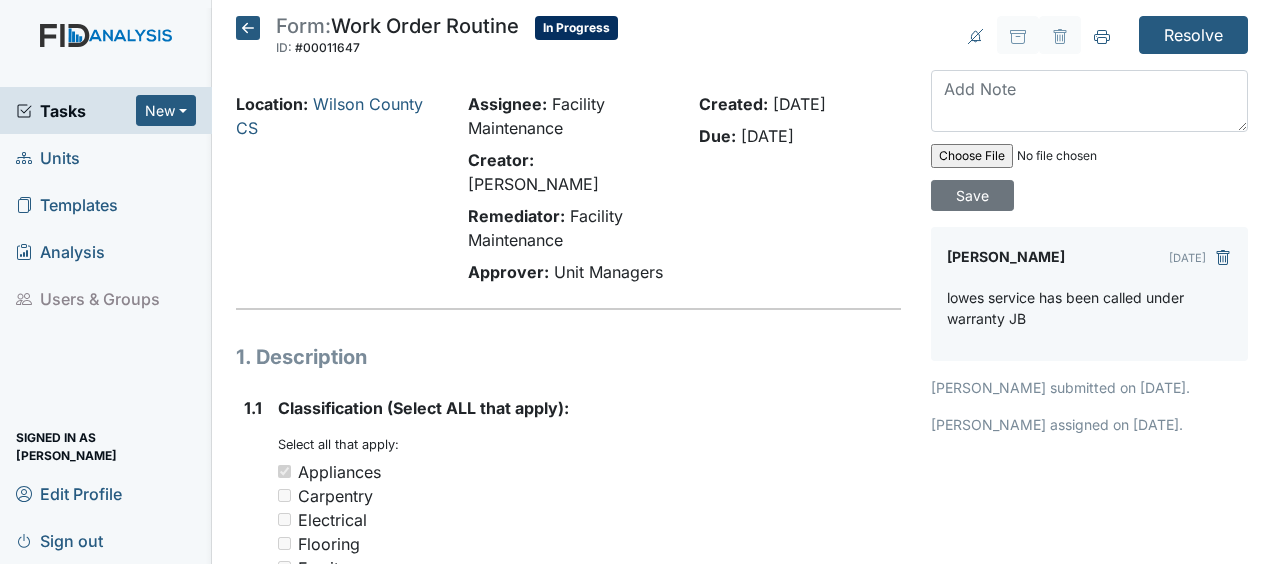 scroll, scrollTop: 0, scrollLeft: 0, axis: both 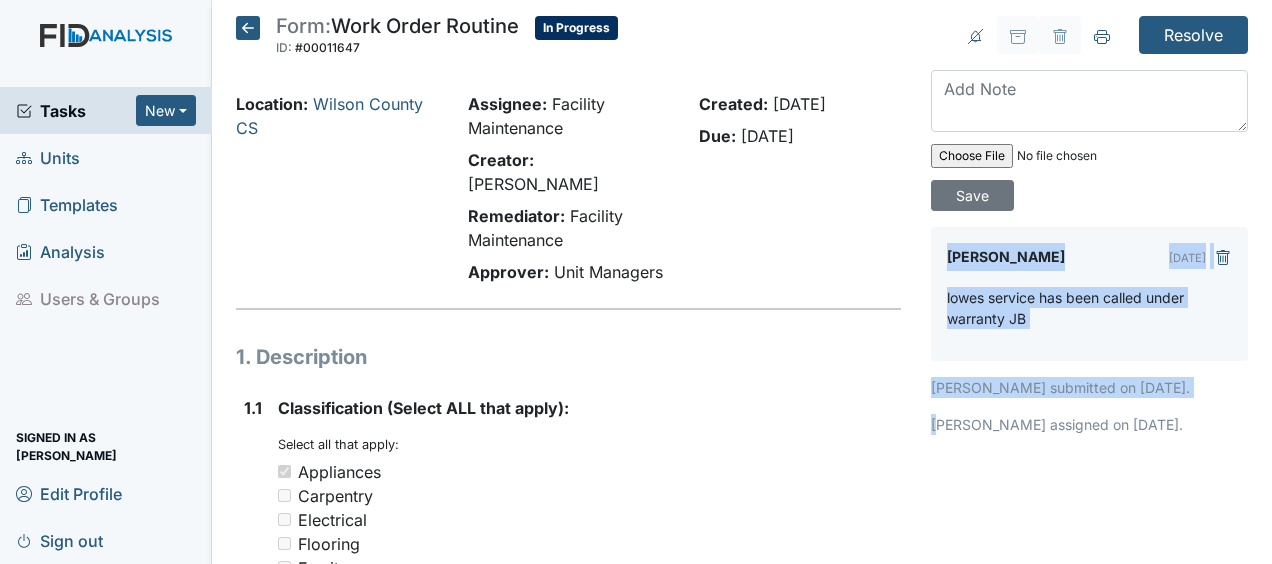 drag, startPoint x: 932, startPoint y: 427, endPoint x: 1271, endPoint y: 139, distance: 444.8202 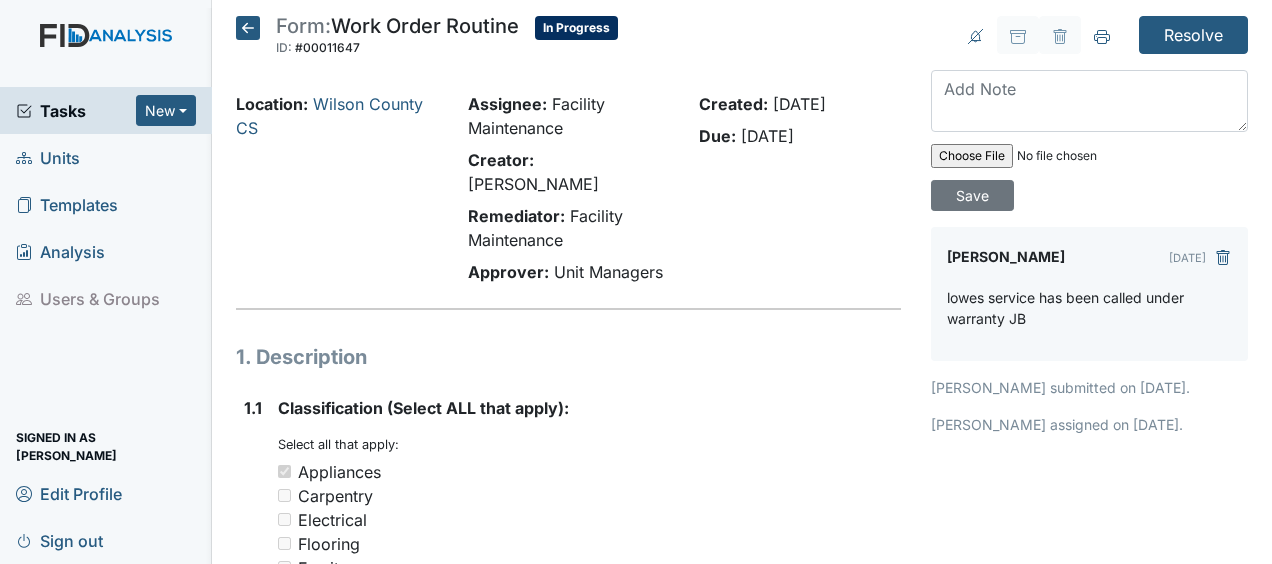 click on "Form:
Work Order Routine
ID:
#00011647
In Progress
Autosaving...
Location:
Wilson County CS
Assignee:
Facility Maintenance
Creator:
Angela Sanders
Remediator:
Facility Maintenance
Approver:
Unit Managers
Created:
Jun 24, 2025
Due:
Jul 8, 2025
1. Description
1.1
Classification (Select ALL that apply):
You must select one or more of the below options.
Select all that apply:
Appliances
Carpentry
Electrical
Flooring
Furniture
HVAC
Painting
Plumbing
Yard
Building Exterior
Window
Vehicle
Other
1.2
Location in Facility (bathroom, bedroom, closet, hallway or classroom please add location in the comment section):
You must select one of the below options." at bounding box center (568, 1081) 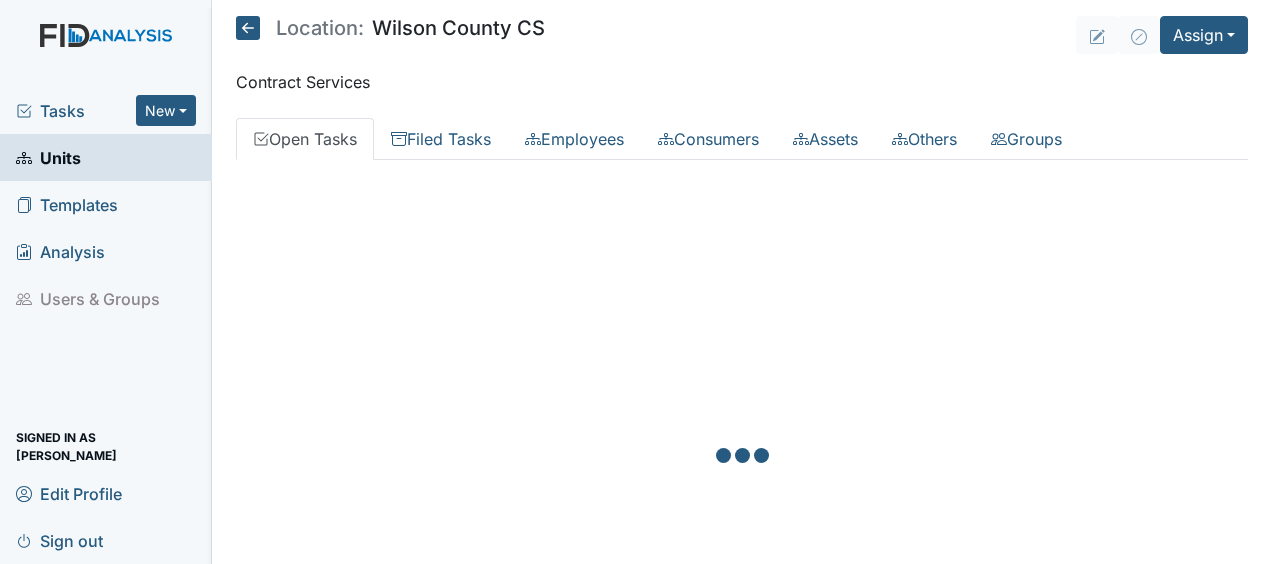 scroll, scrollTop: 0, scrollLeft: 0, axis: both 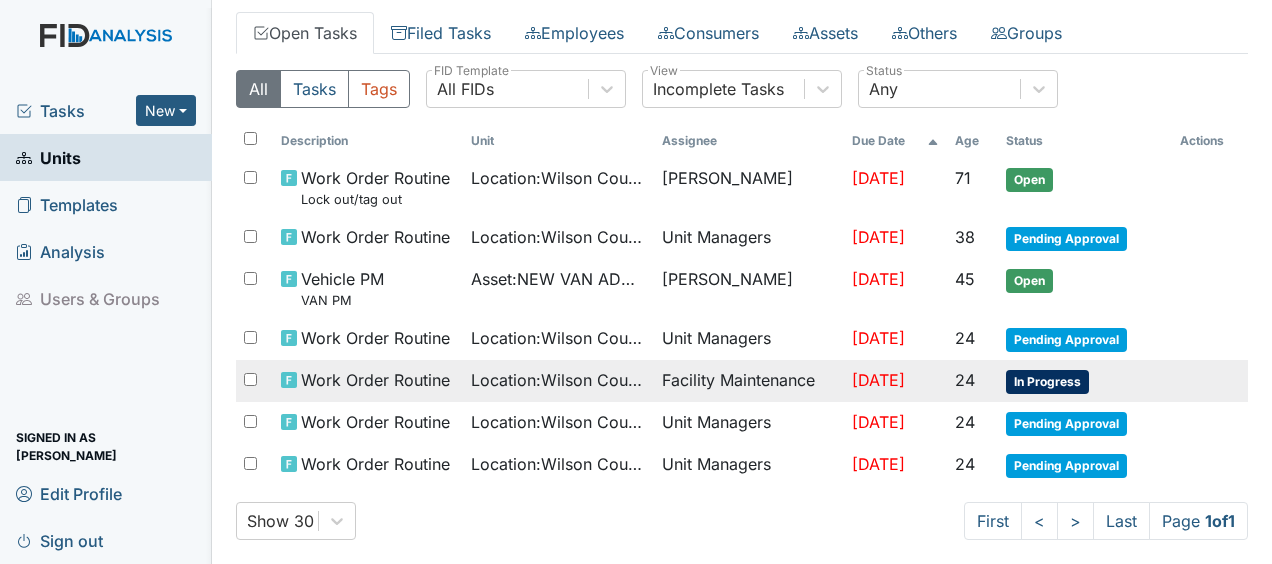 click on "Facility Maintenance" at bounding box center [749, 381] 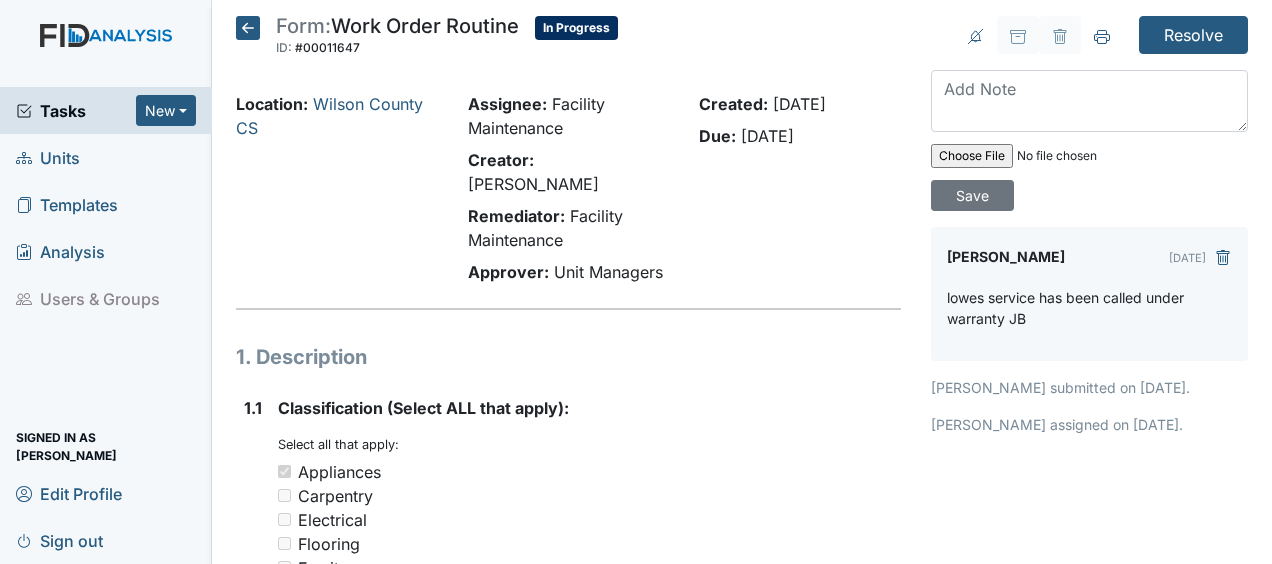 scroll, scrollTop: 0, scrollLeft: 0, axis: both 